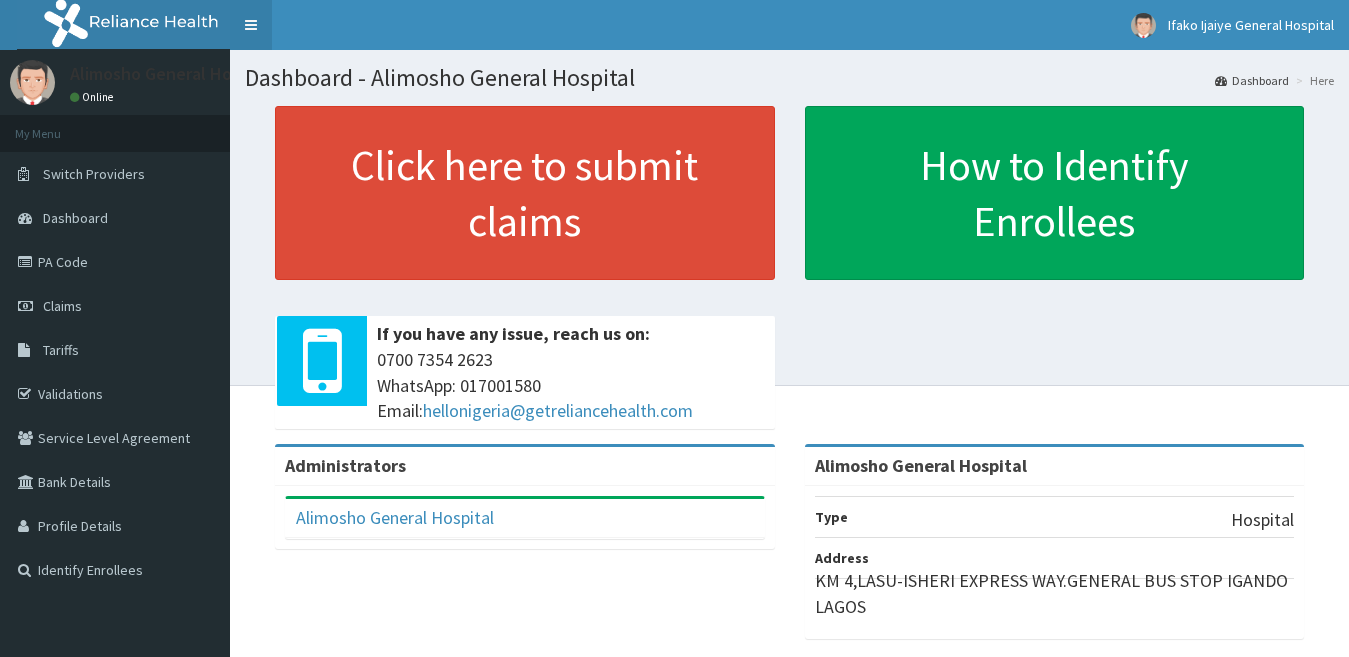 scroll, scrollTop: 0, scrollLeft: 0, axis: both 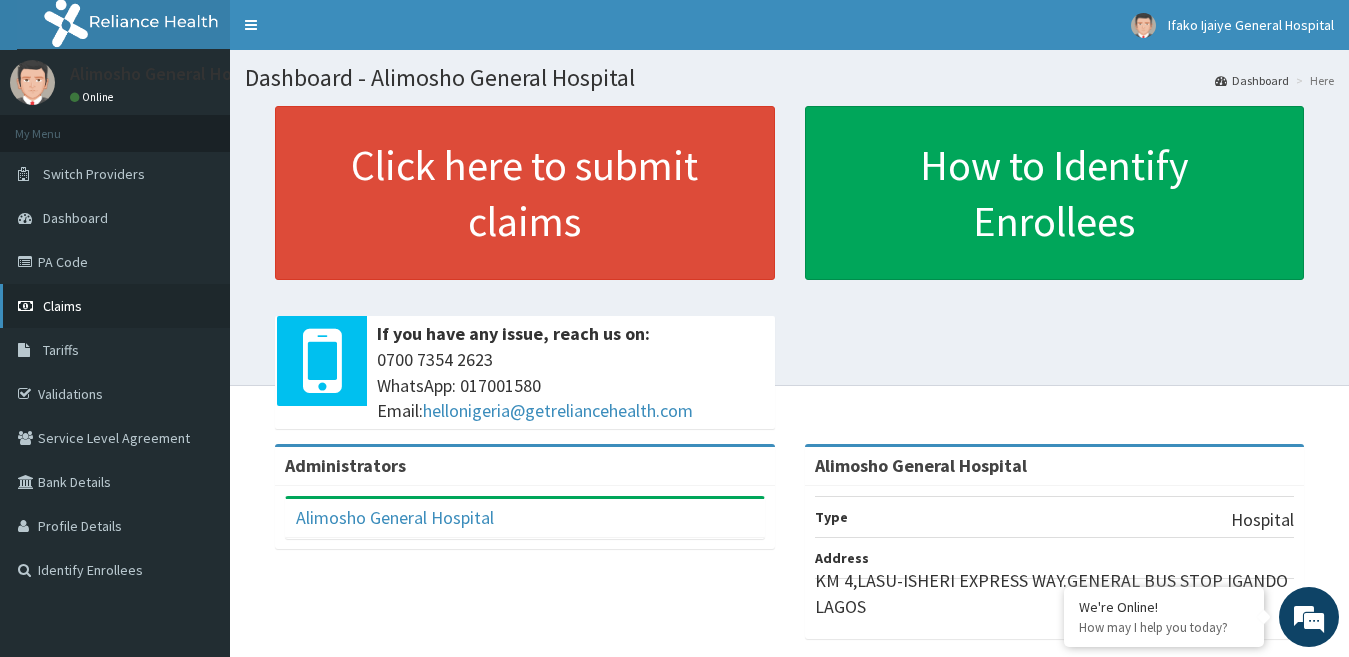 click on "Claims" at bounding box center (62, 306) 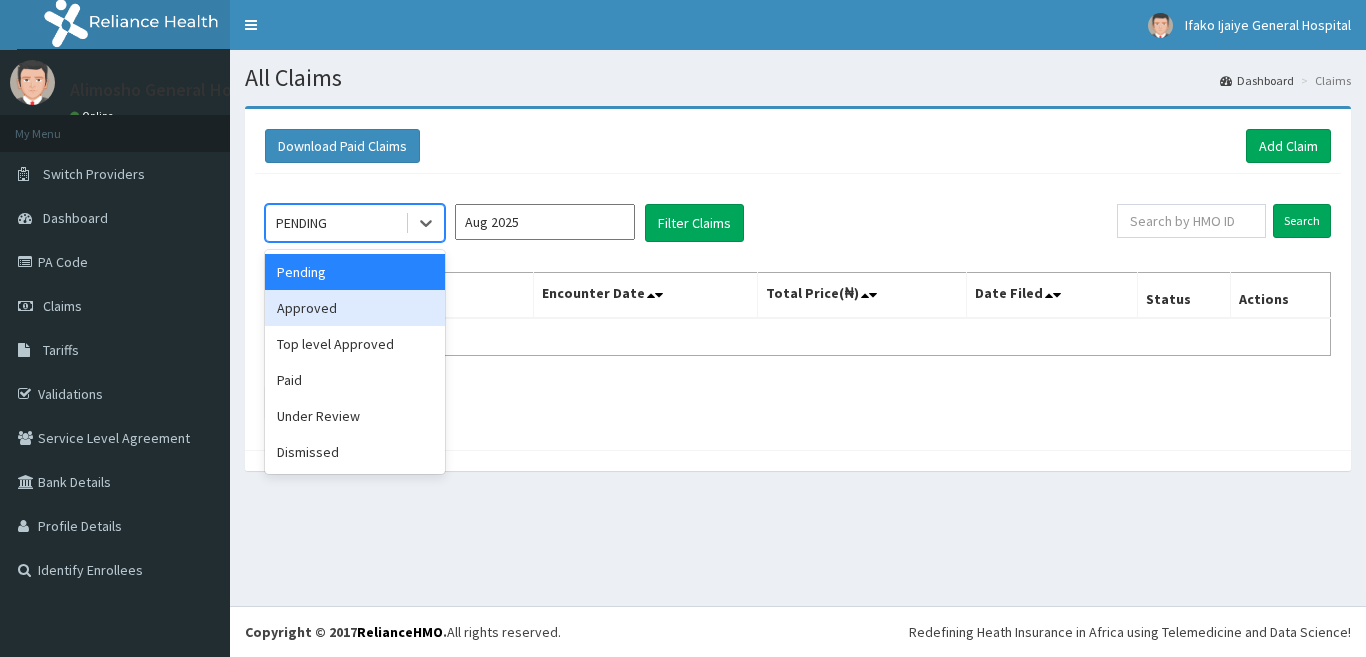 click on "Approved" at bounding box center (355, 308) 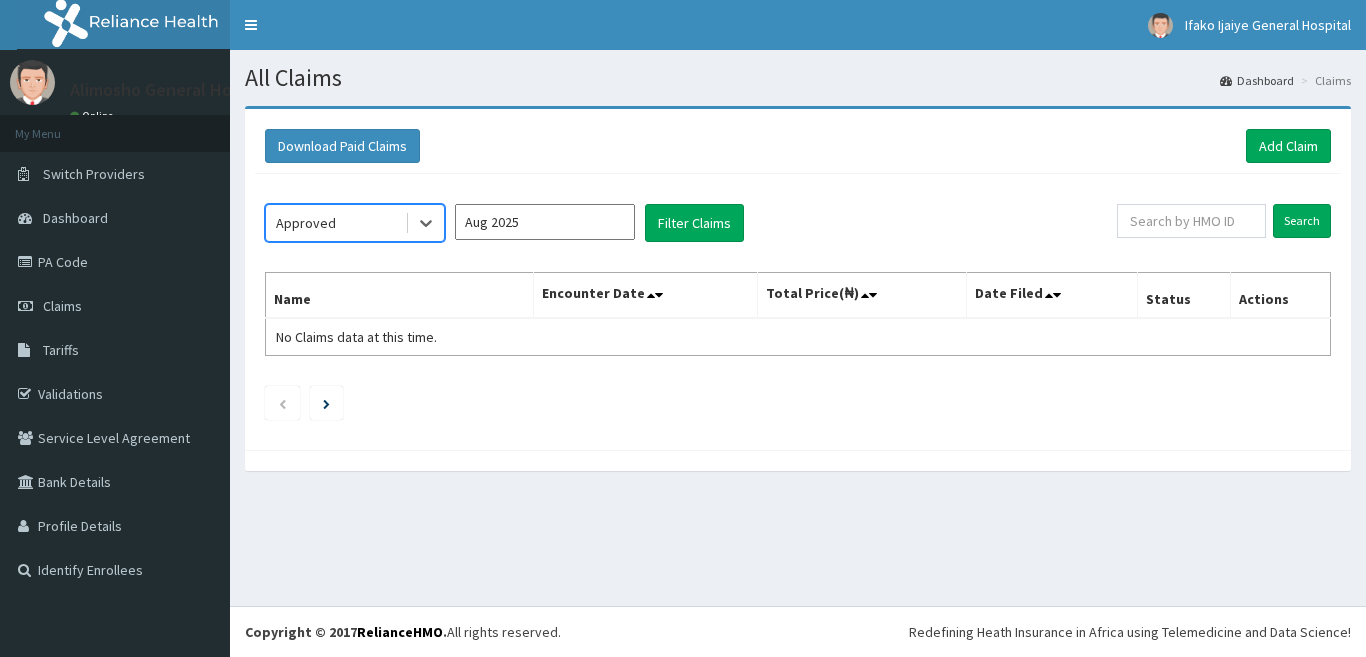 scroll, scrollTop: 0, scrollLeft: 0, axis: both 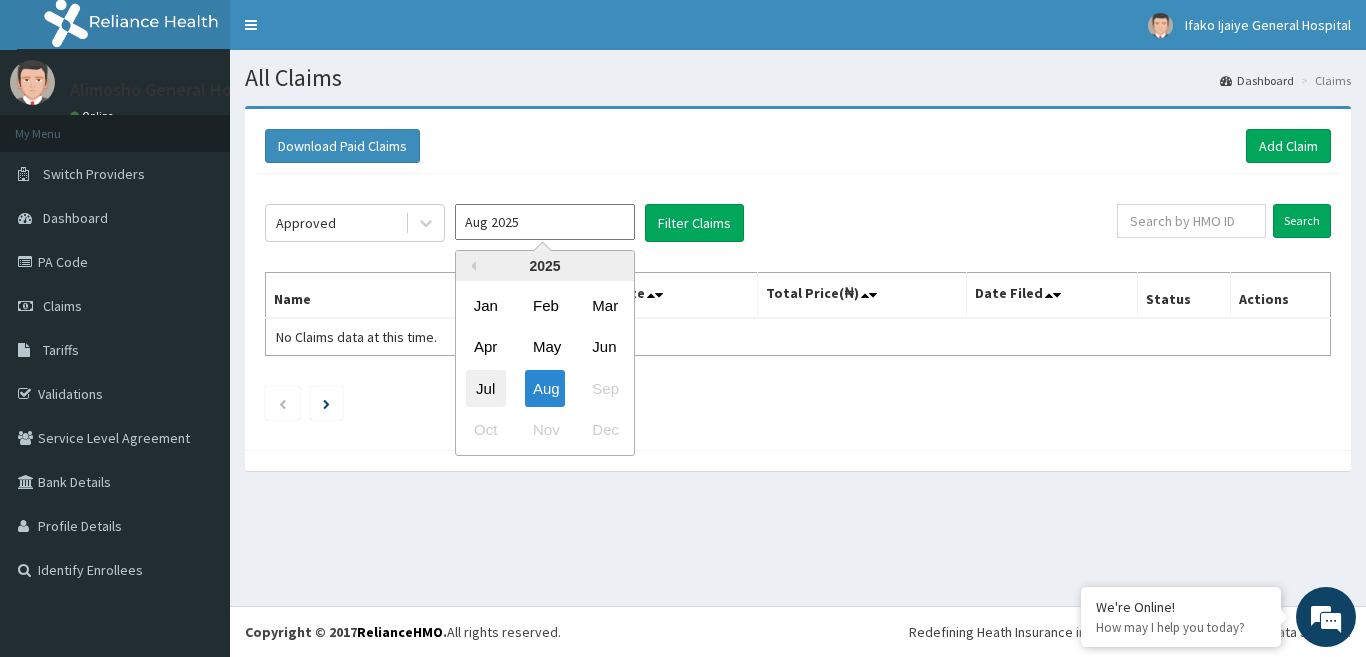 drag, startPoint x: 534, startPoint y: 220, endPoint x: 487, endPoint y: 378, distance: 164.84235 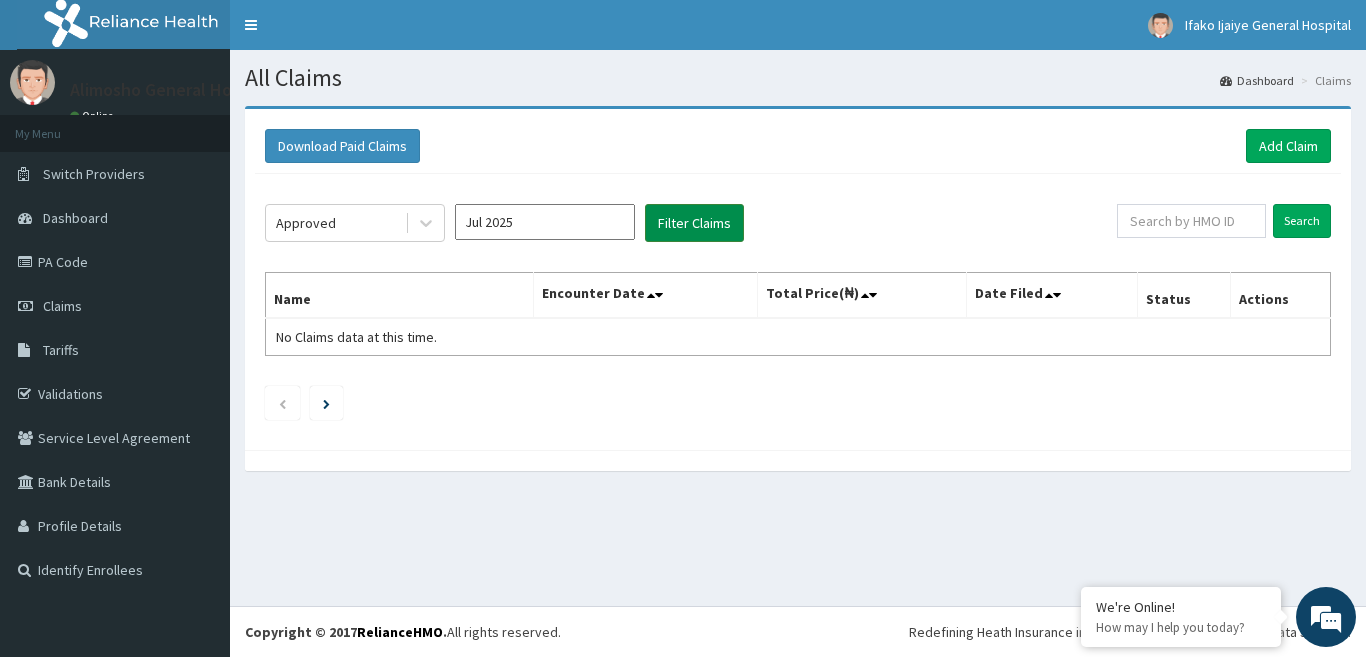 click on "Filter Claims" at bounding box center [694, 223] 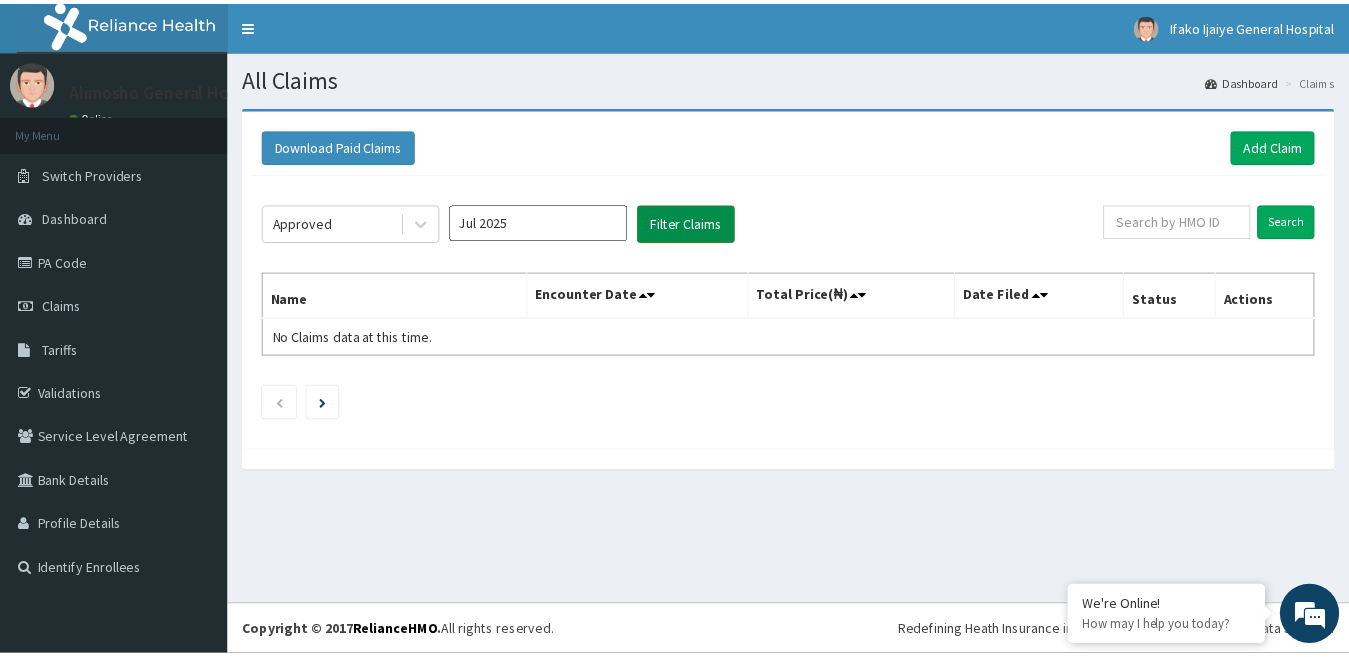 scroll, scrollTop: 0, scrollLeft: 0, axis: both 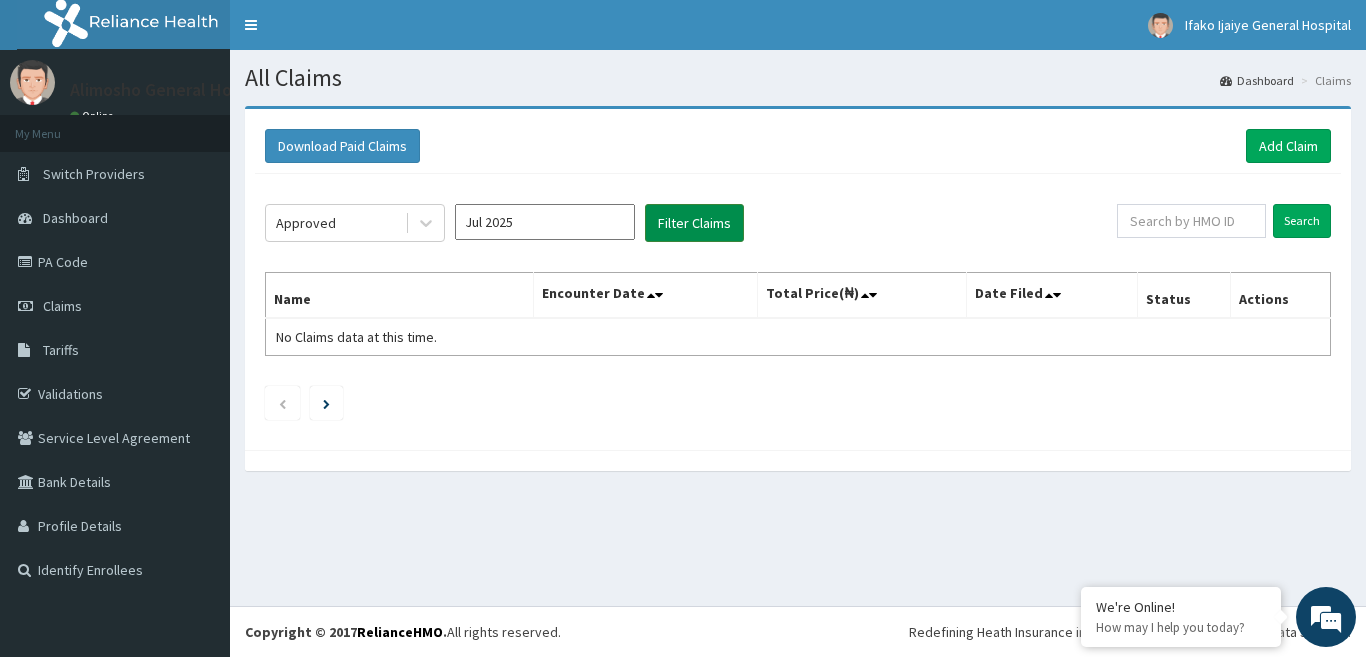 click on "Filter Claims" at bounding box center (694, 223) 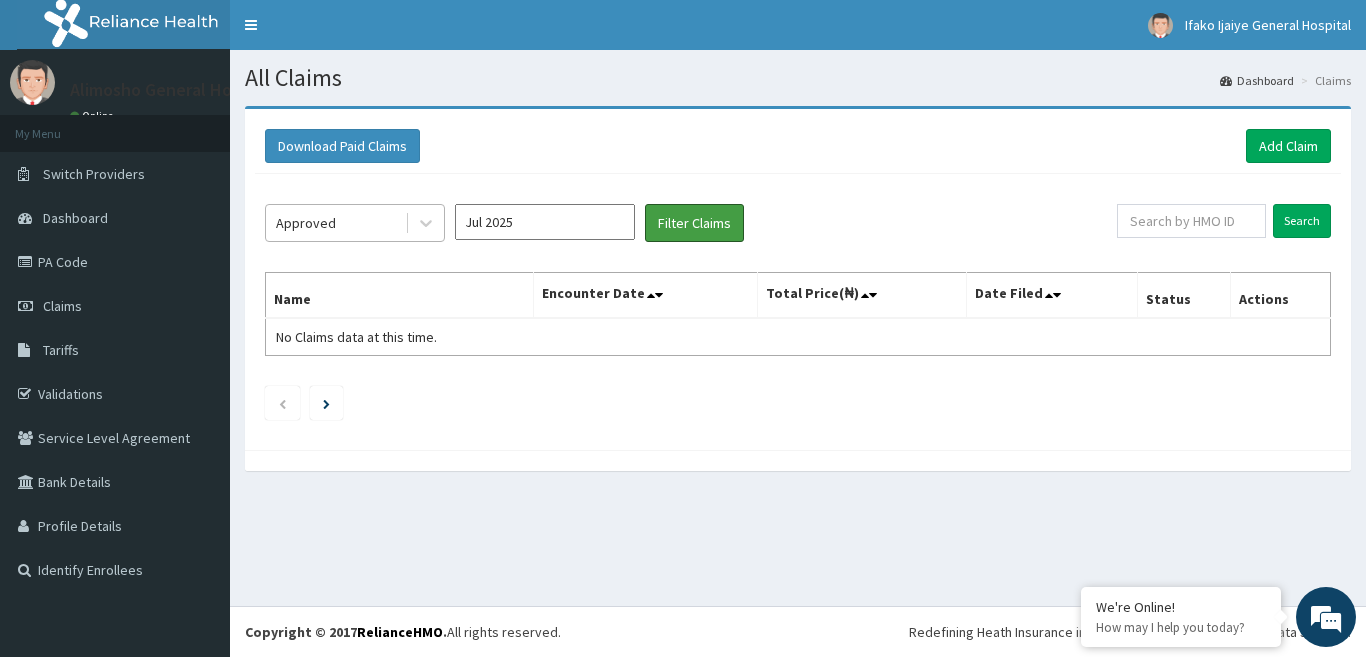 drag, startPoint x: 681, startPoint y: 211, endPoint x: 322, endPoint y: 206, distance: 359.03482 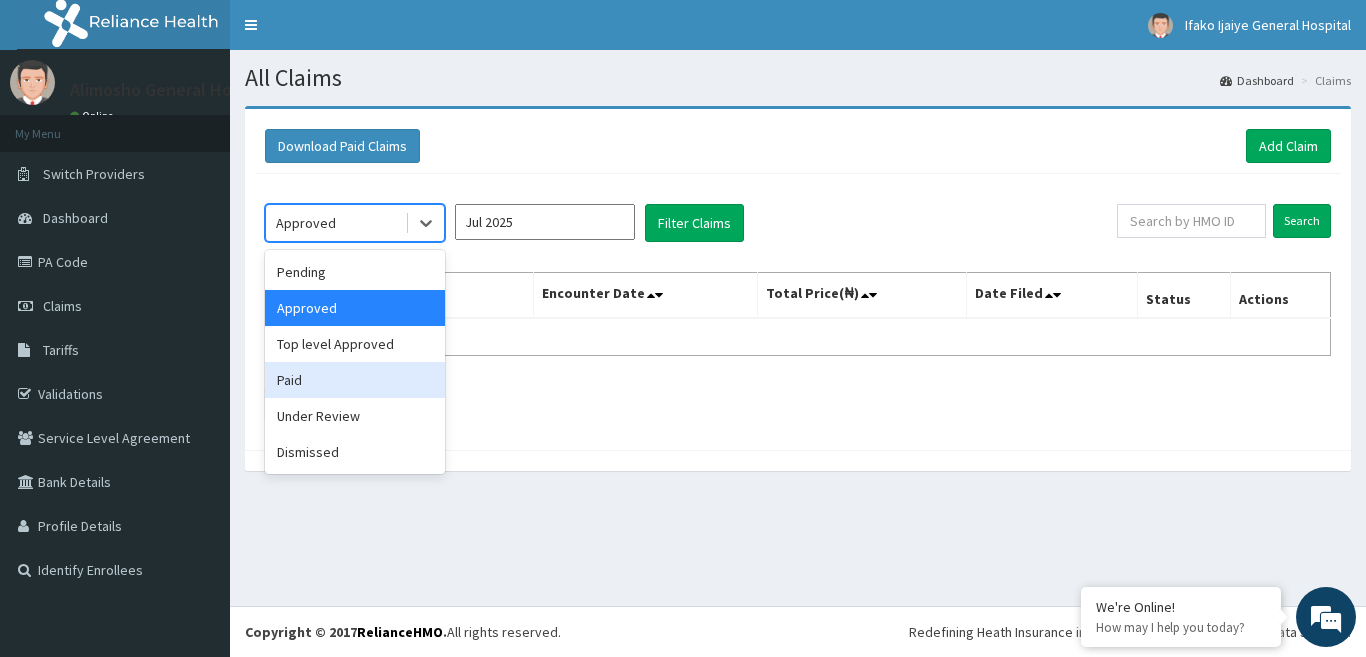 drag, startPoint x: 322, startPoint y: 206, endPoint x: 332, endPoint y: 370, distance: 164.3046 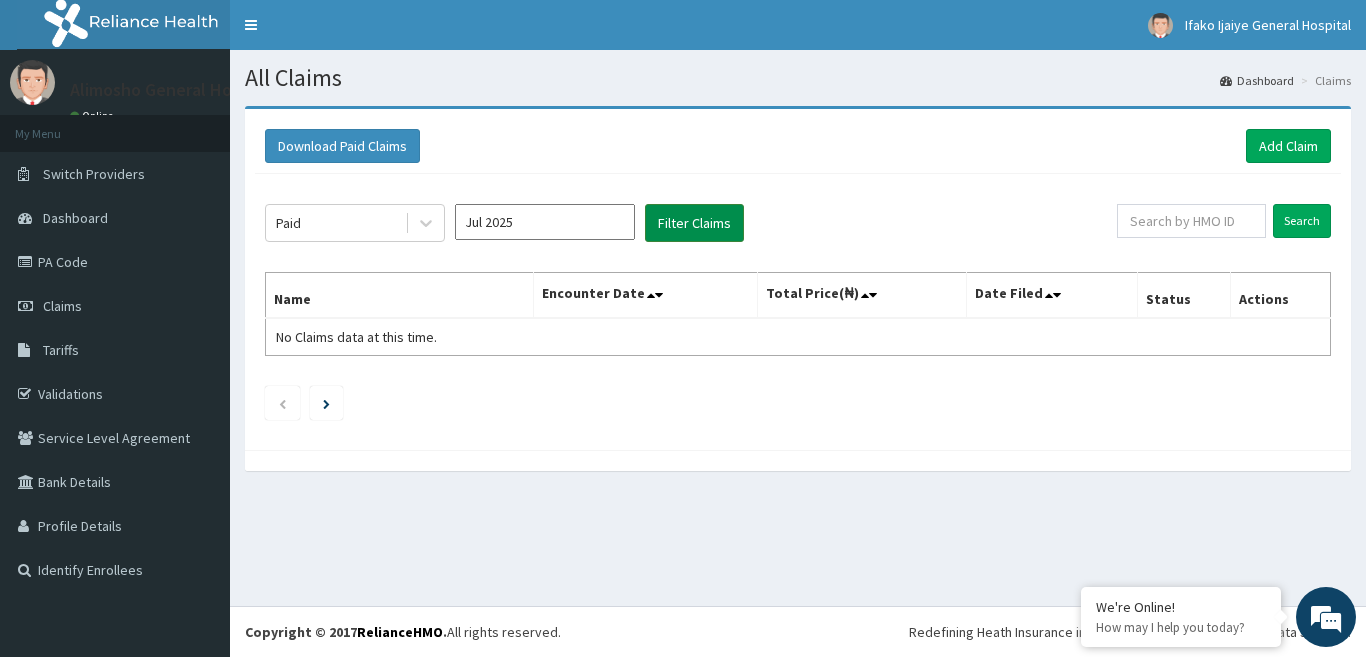 click on "Filter Claims" at bounding box center [694, 223] 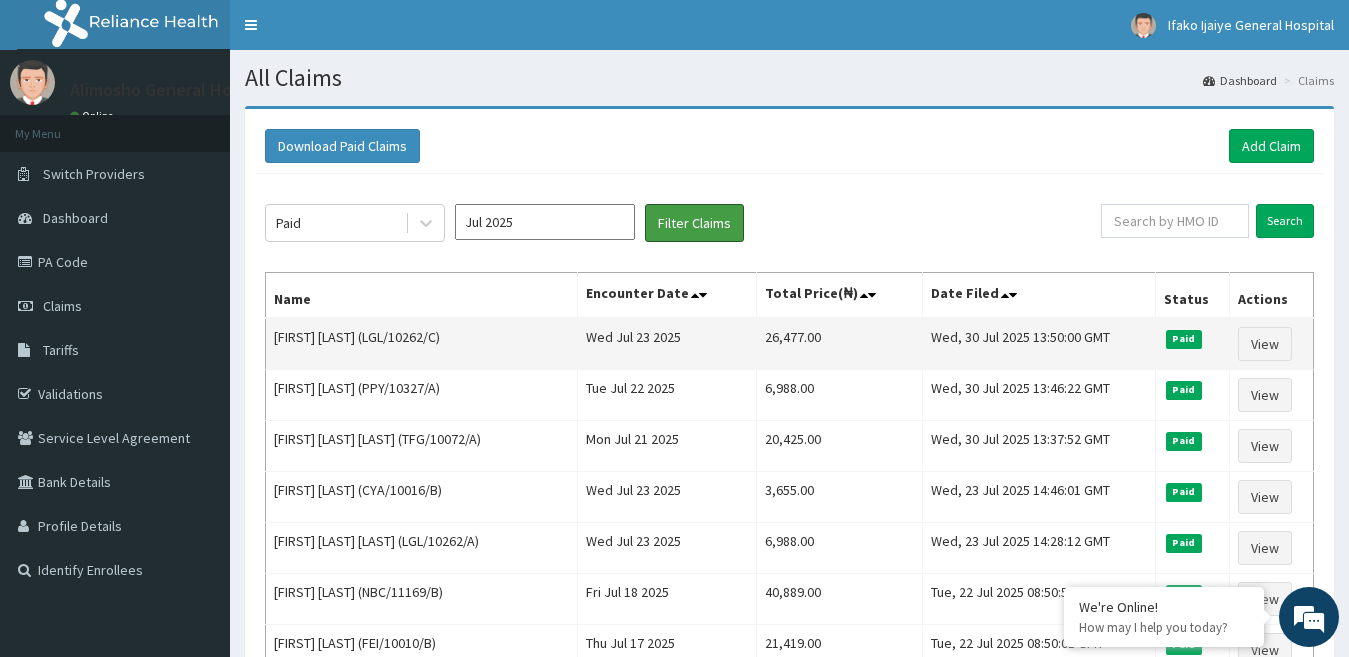 type 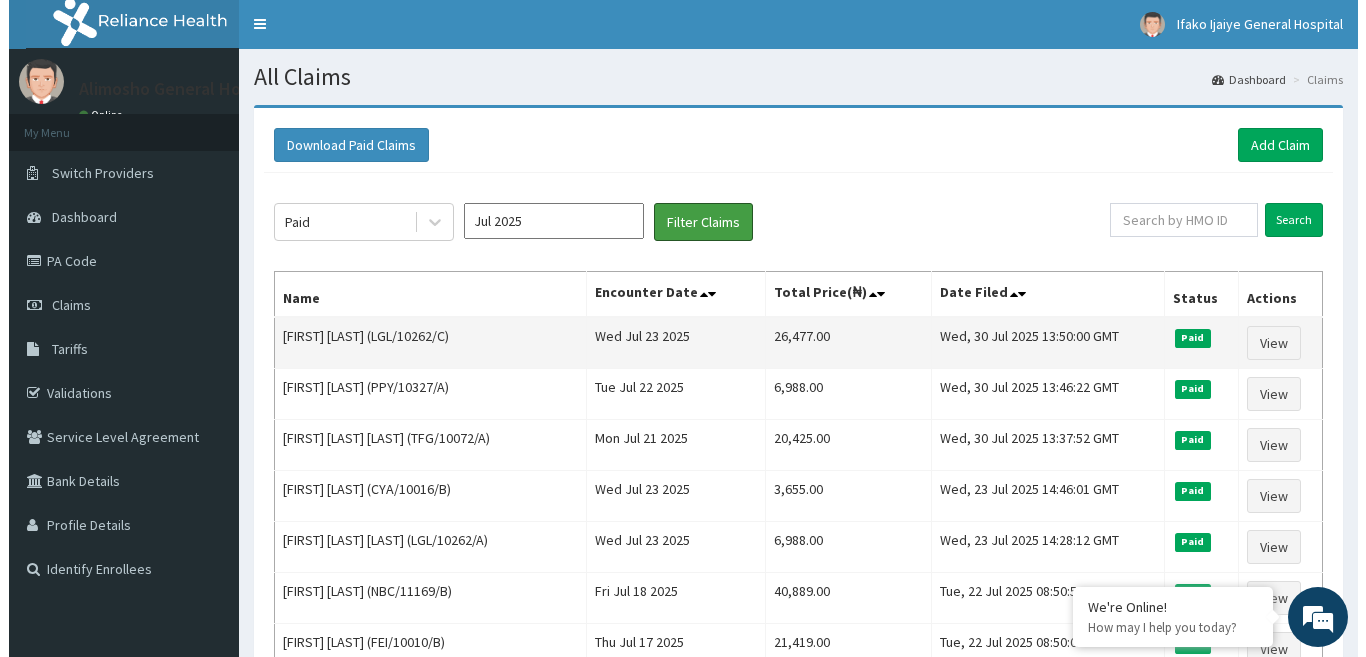 scroll, scrollTop: 0, scrollLeft: 0, axis: both 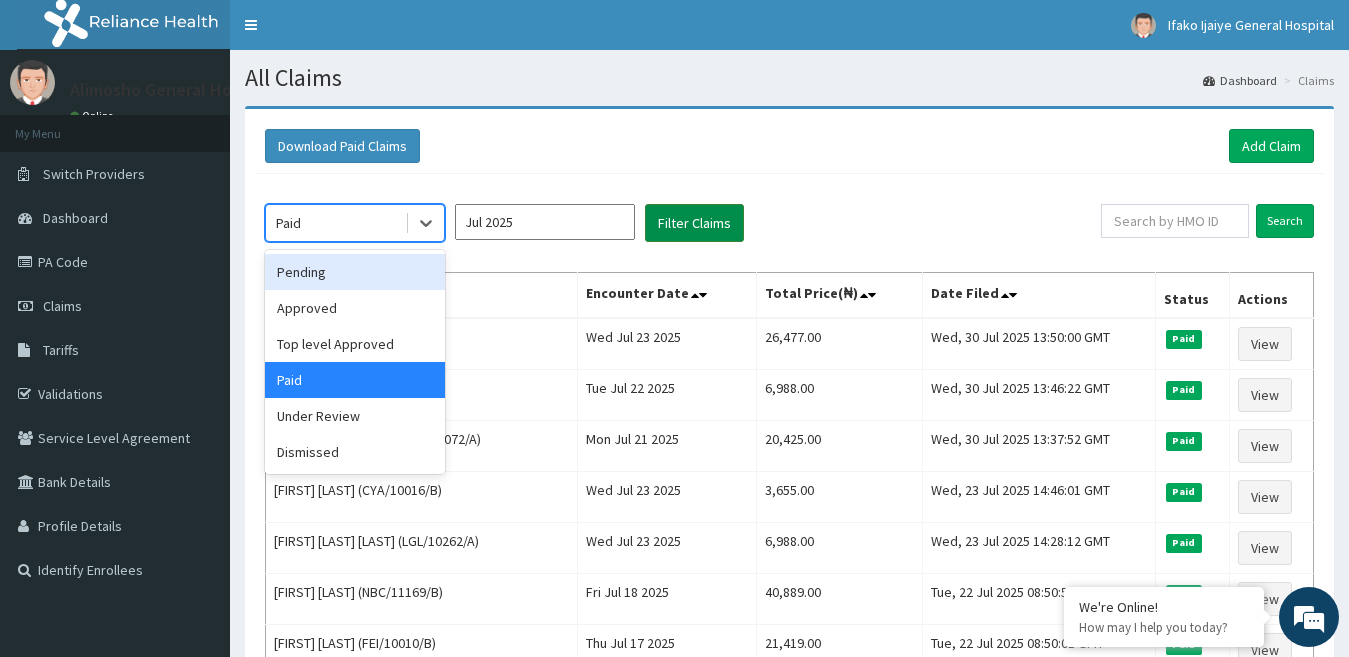 drag, startPoint x: 387, startPoint y: 232, endPoint x: 663, endPoint y: 229, distance: 276.0163 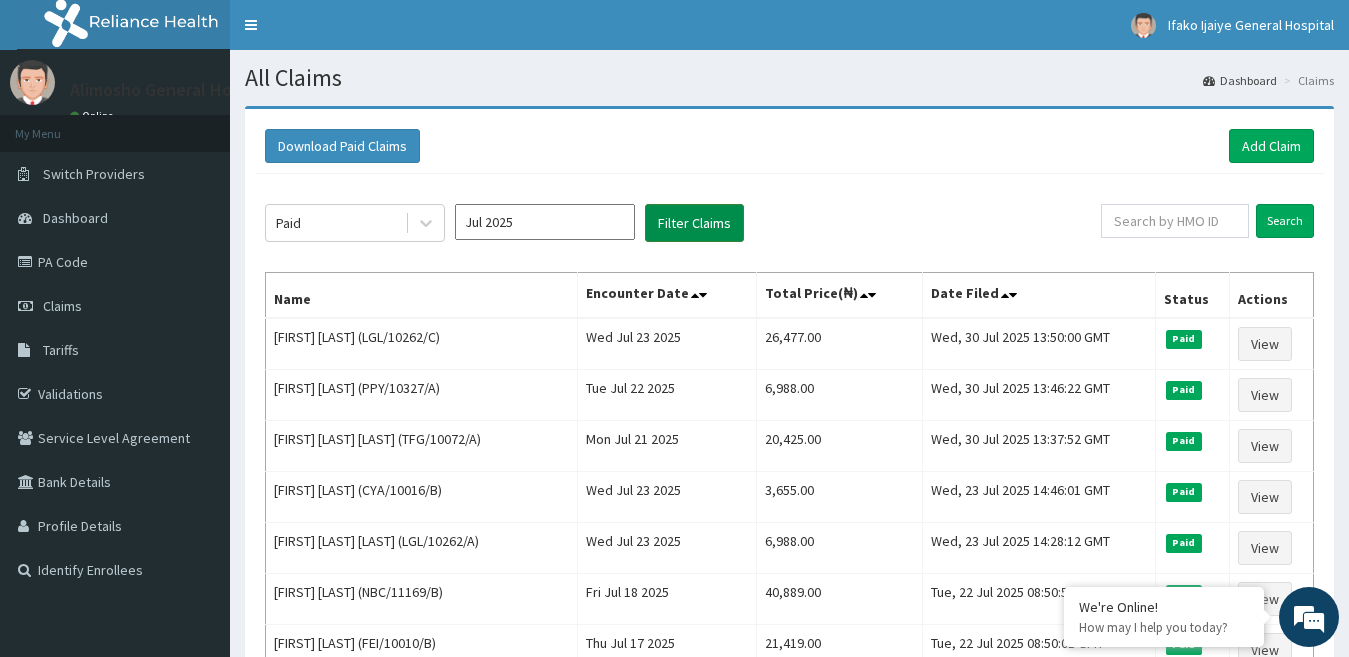click on "Filter Claims" at bounding box center [694, 223] 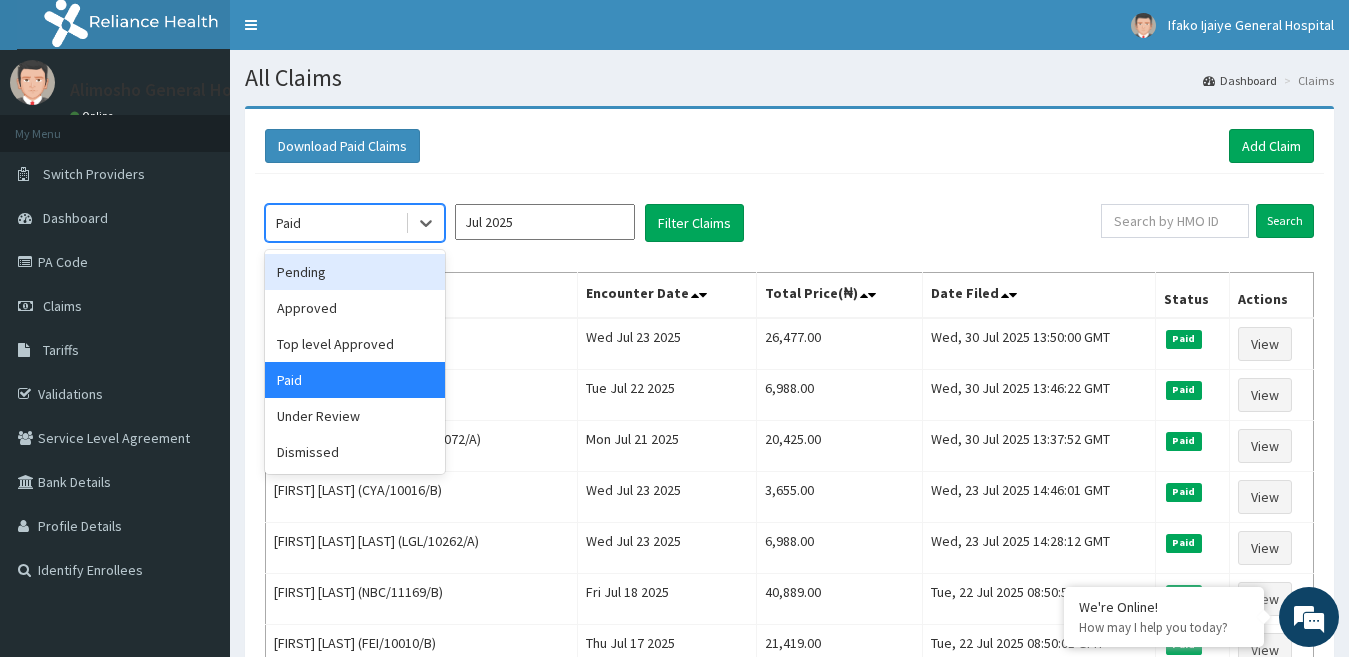 drag, startPoint x: 344, startPoint y: 230, endPoint x: 346, endPoint y: 274, distance: 44.04543 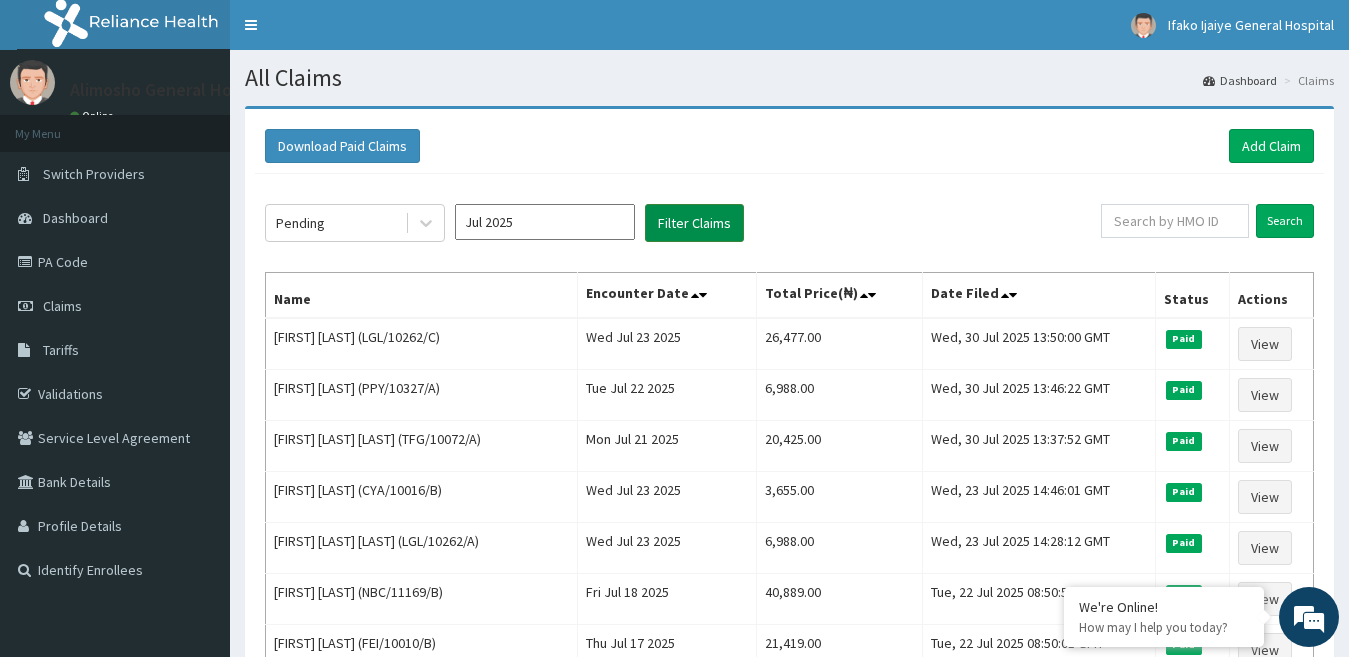 click on "Filter Claims" at bounding box center (694, 223) 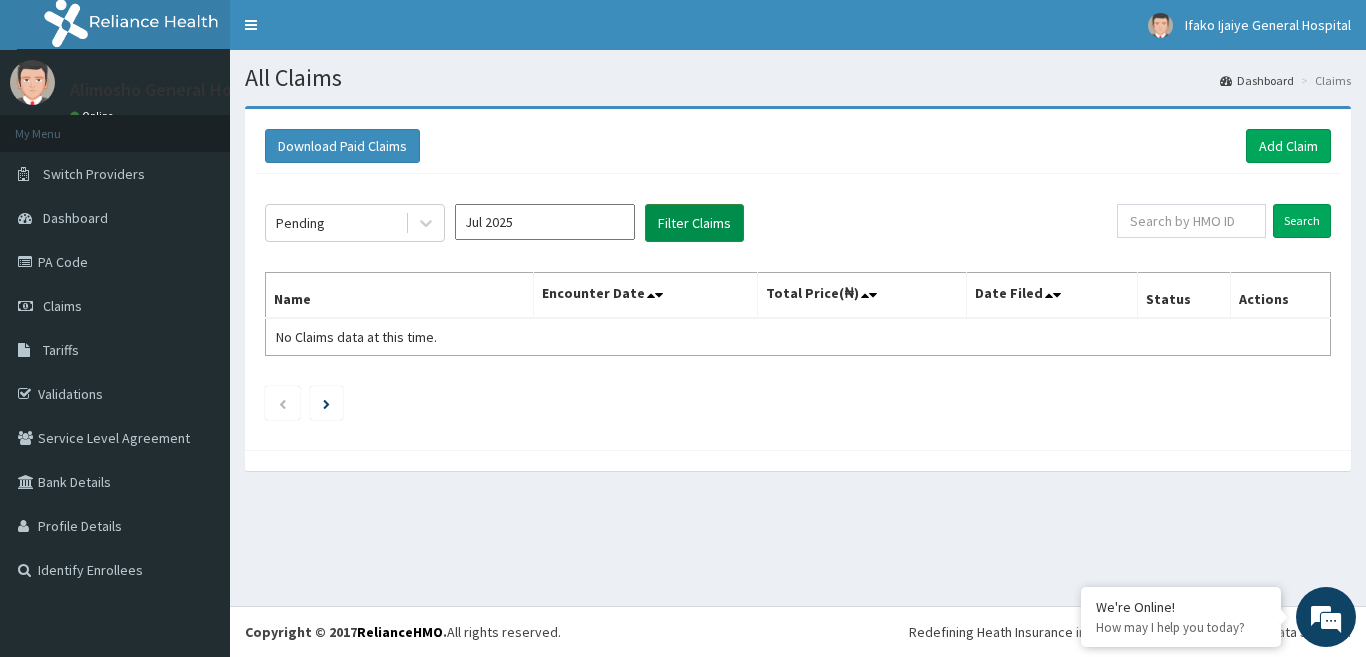 click on "Filter Claims" at bounding box center [694, 223] 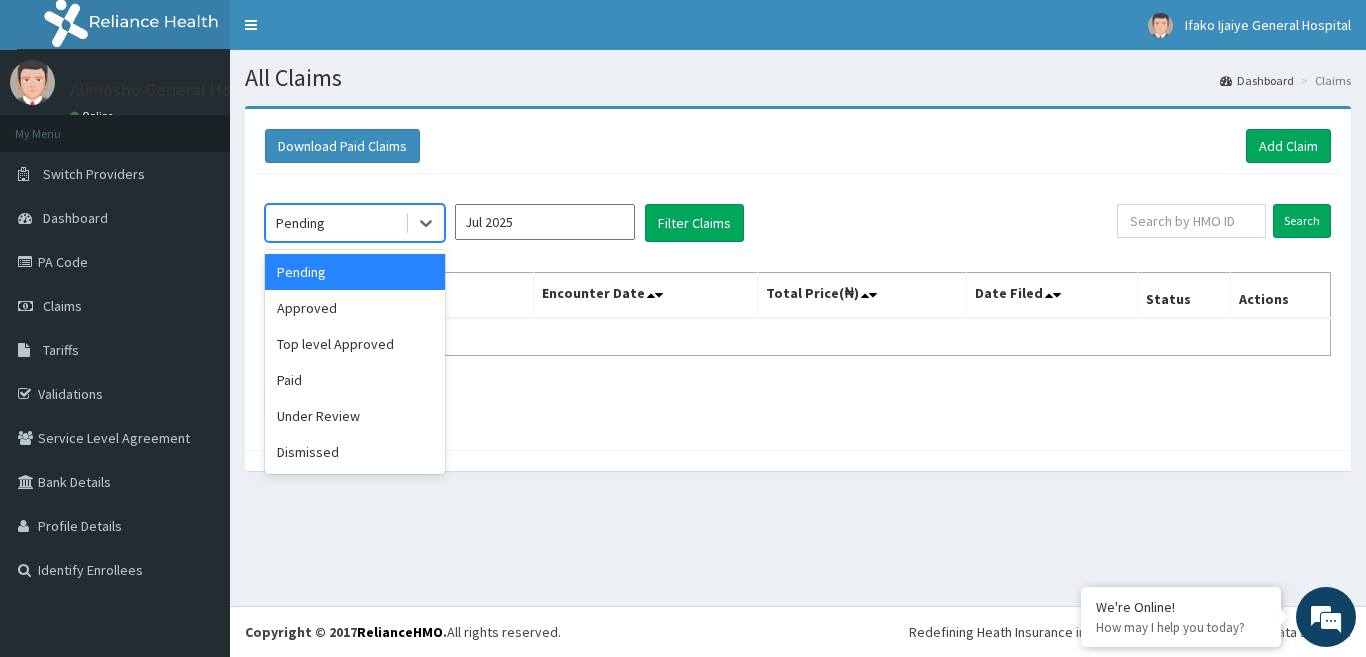 click on "Pending" at bounding box center [355, 223] 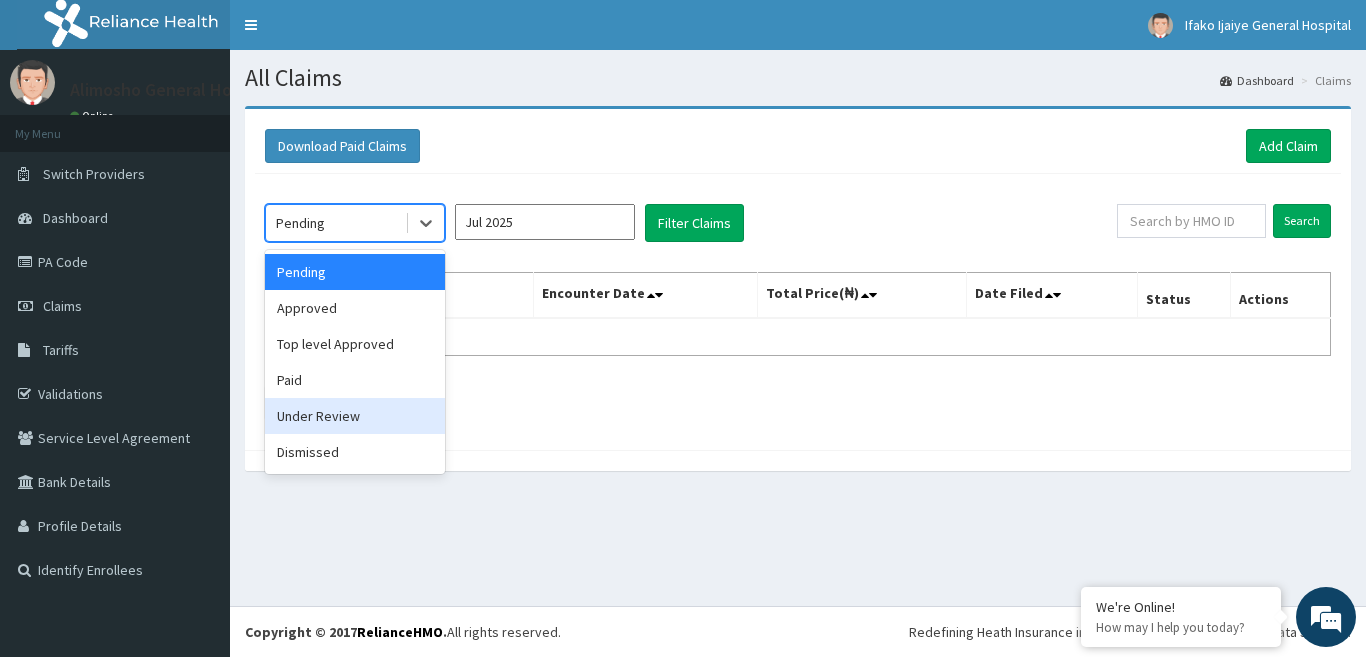 click on "Under Review" at bounding box center (355, 416) 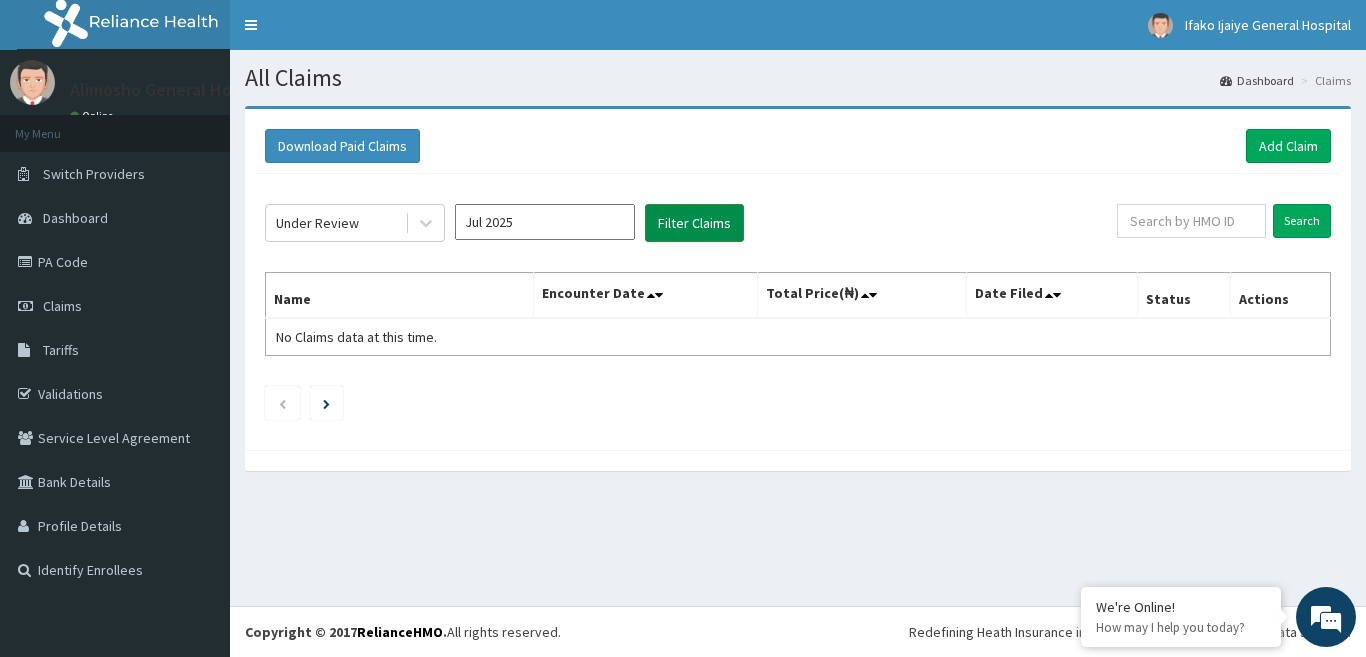 click on "Filter Claims" at bounding box center (694, 223) 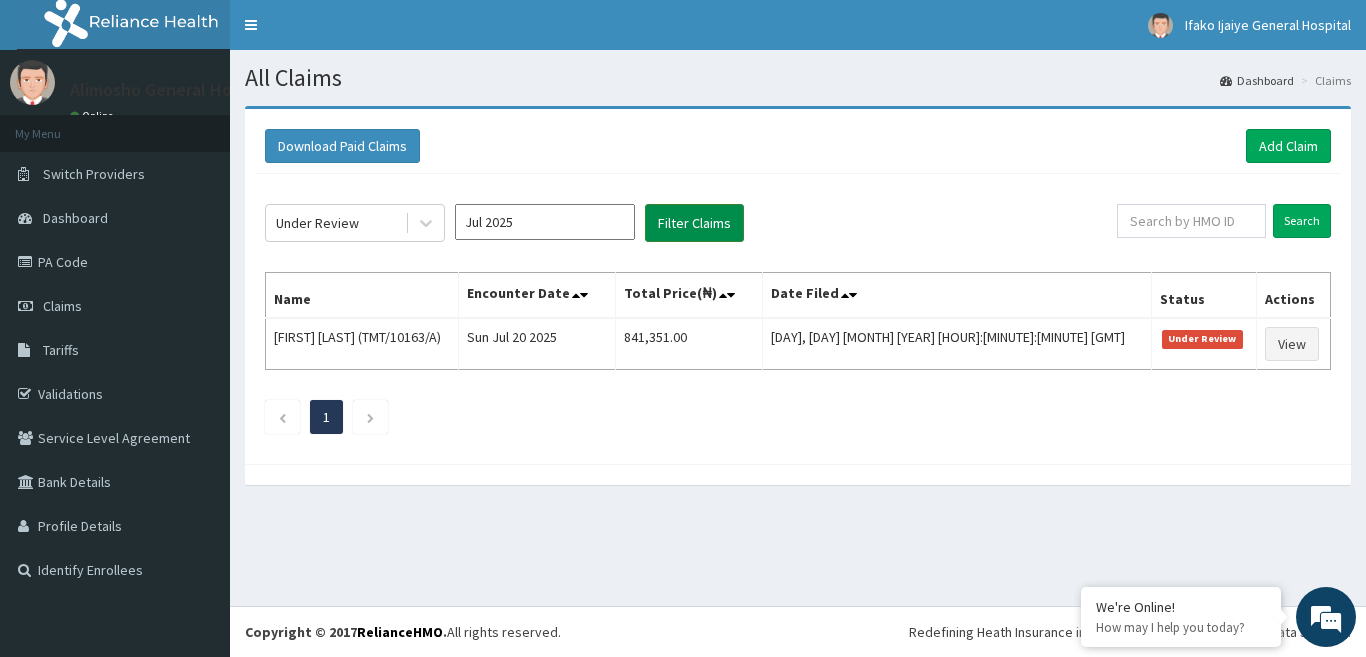 click on "Filter Claims" at bounding box center (694, 223) 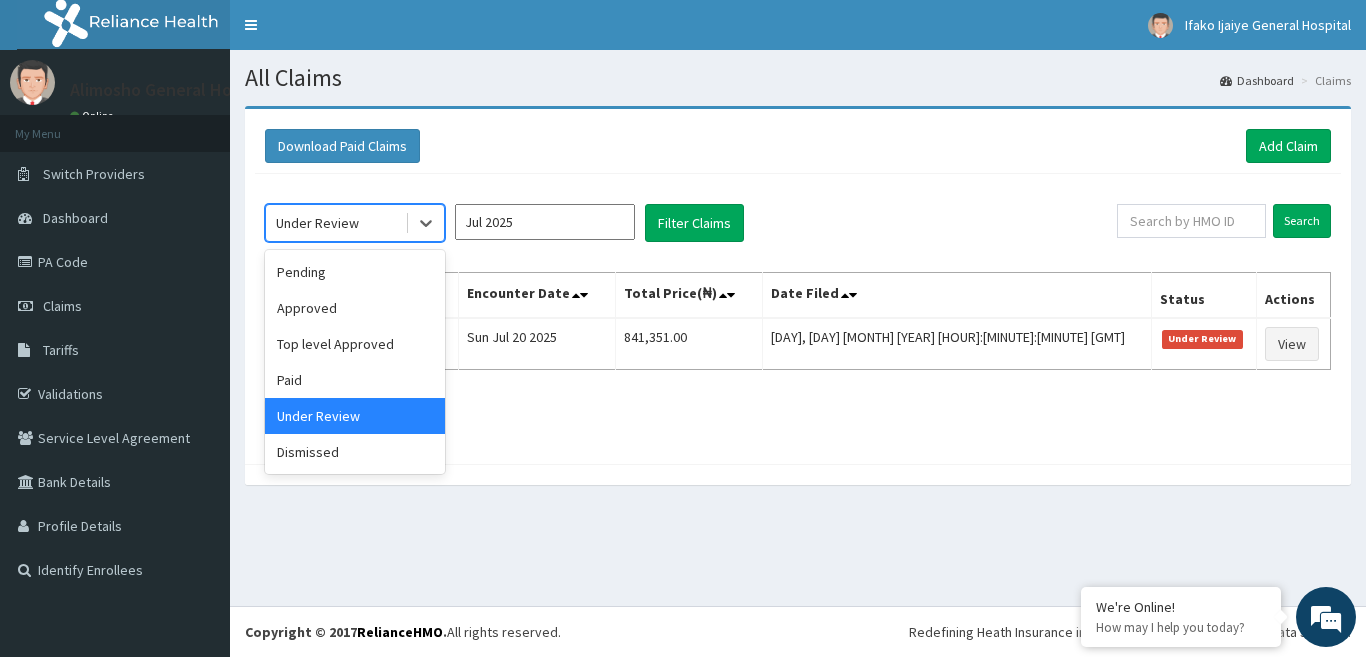 click on "Under Review" at bounding box center (335, 223) 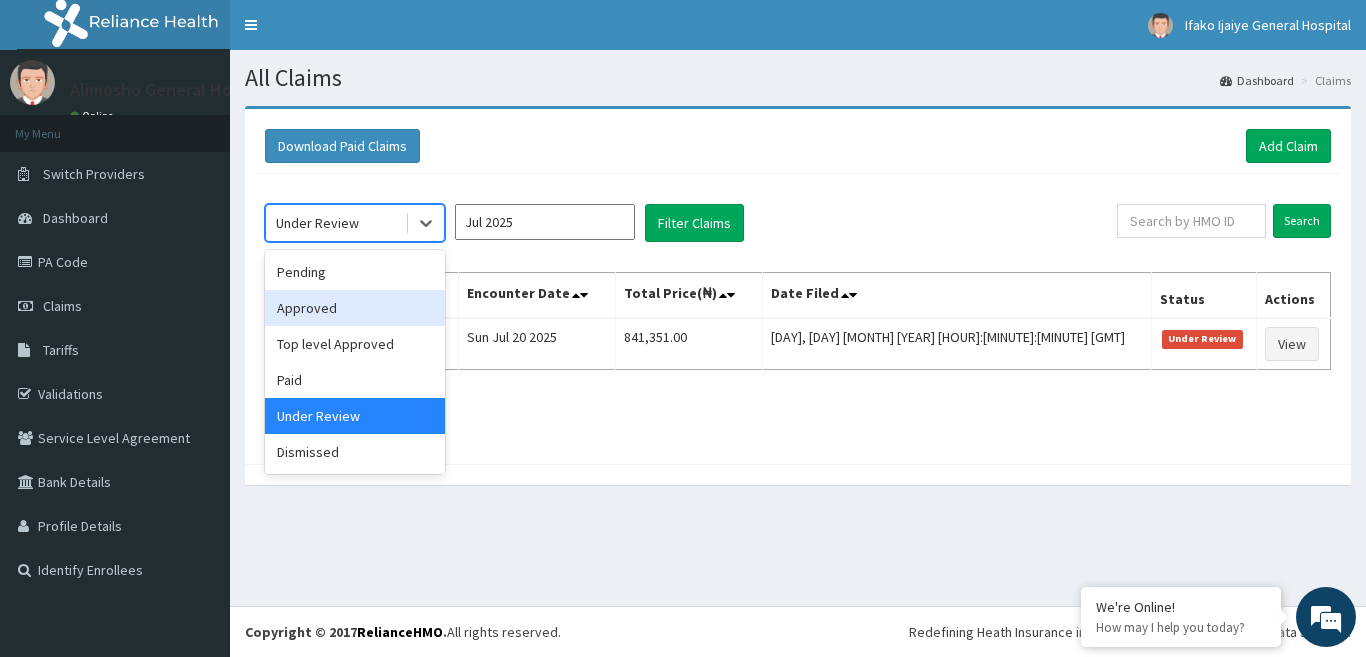 click on "Approved" at bounding box center [355, 308] 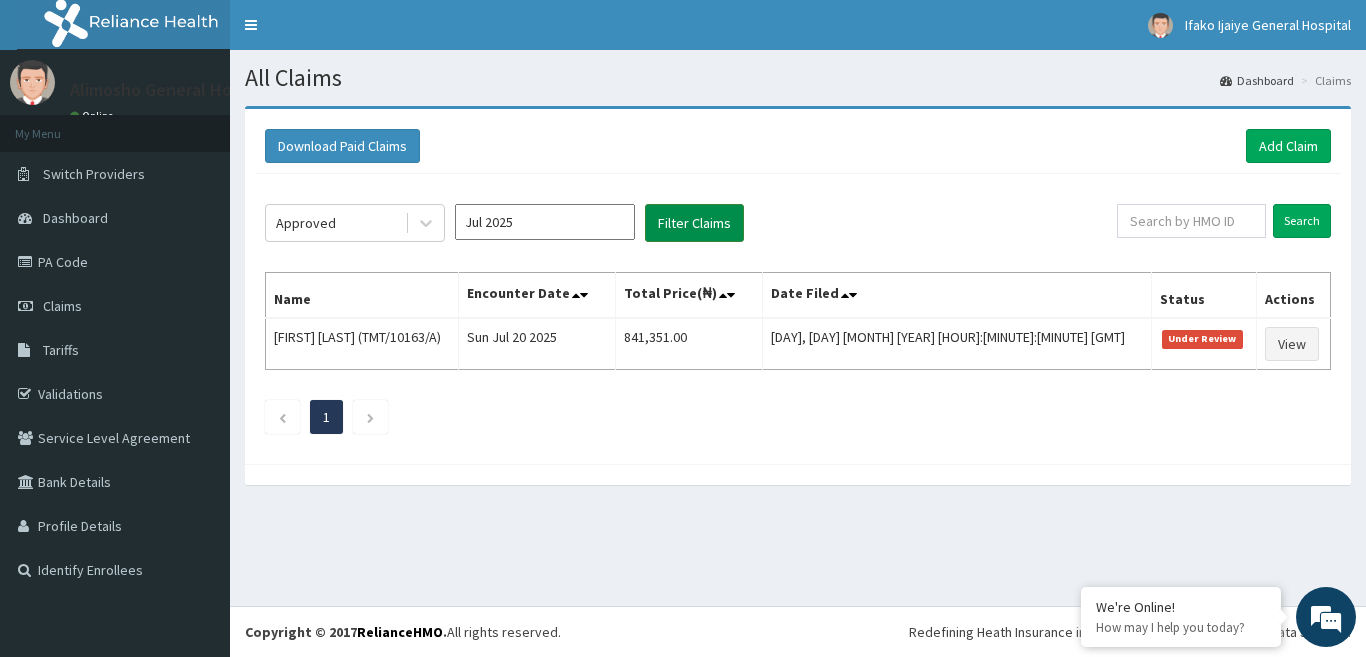 click on "Filter Claims" at bounding box center [694, 223] 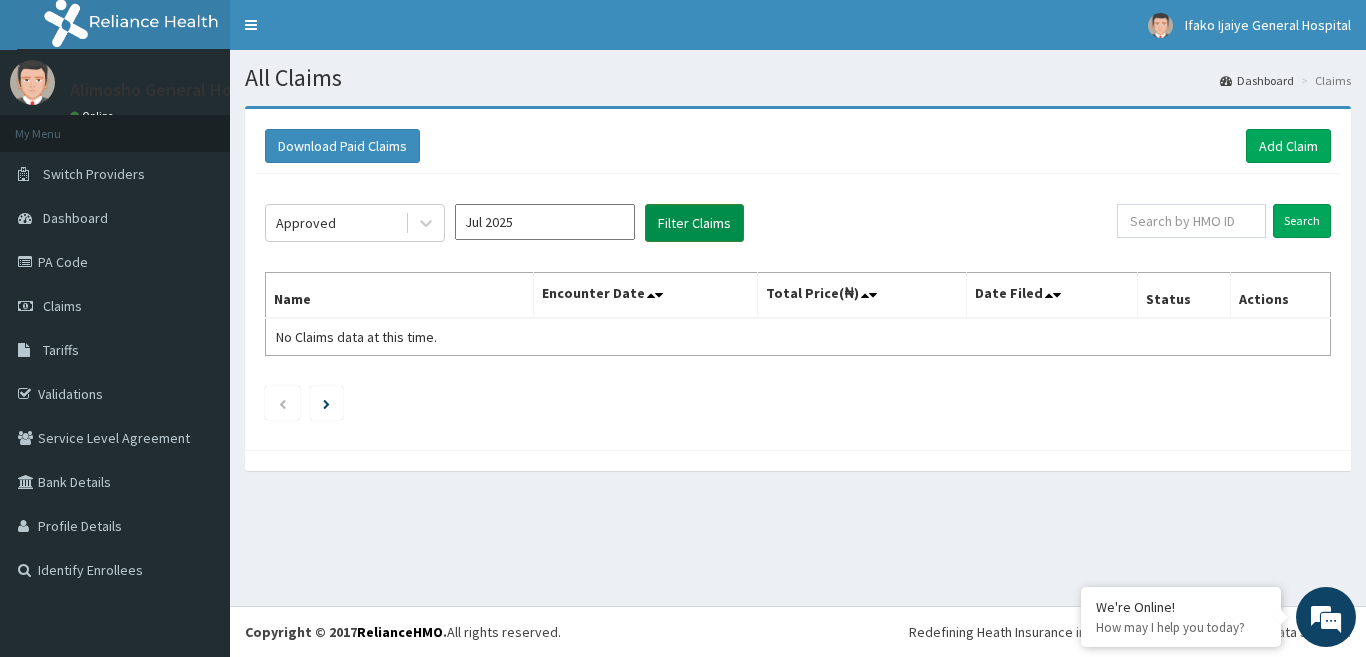 click on "Filter Claims" at bounding box center (694, 223) 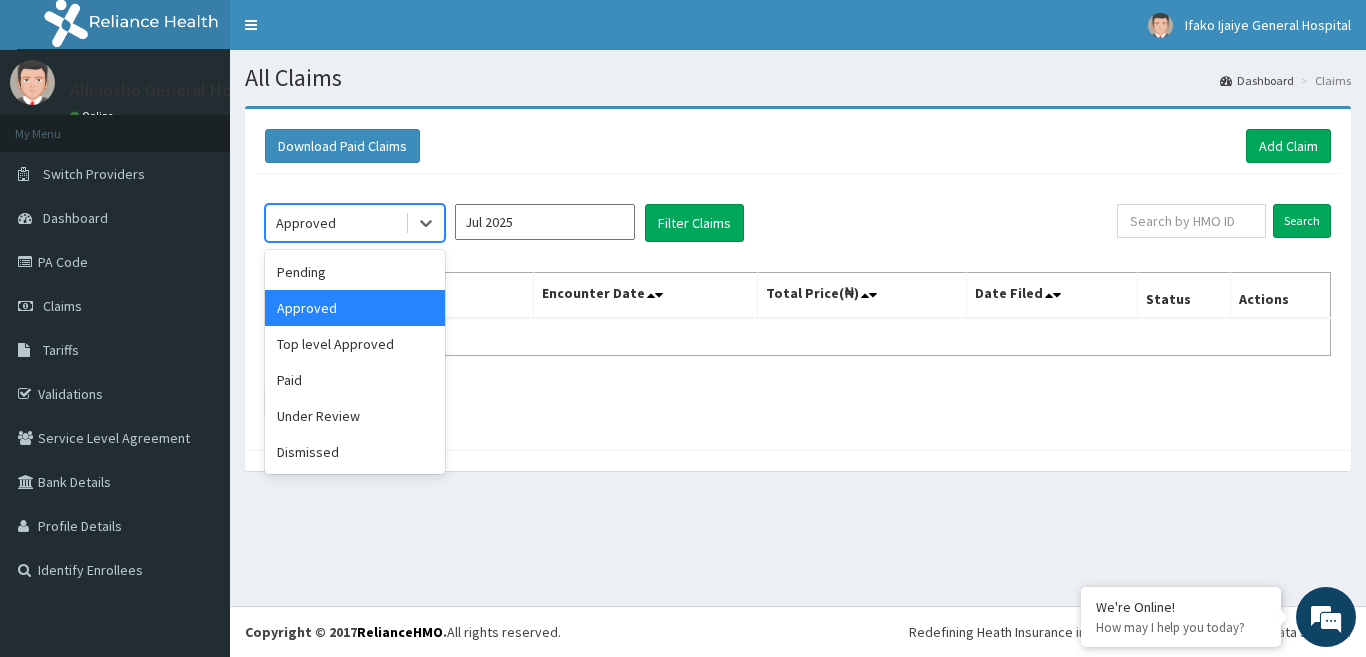 click on "Approved" at bounding box center (335, 223) 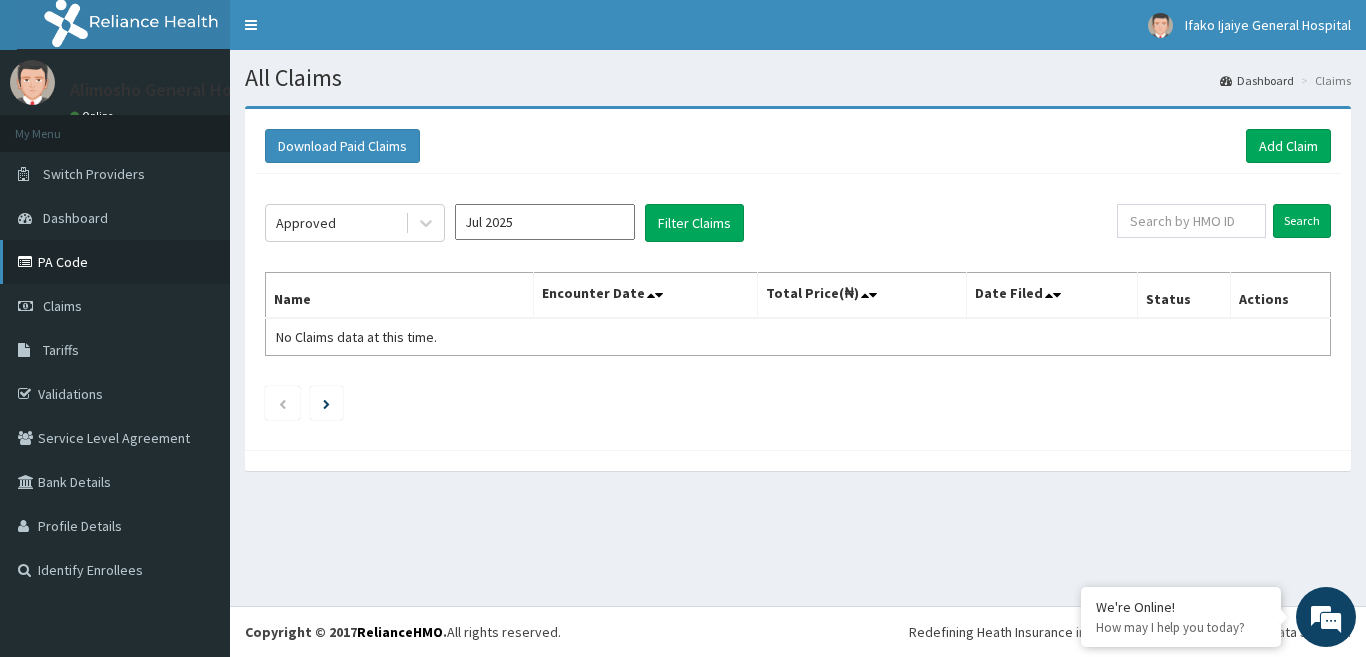 click on "PA Code" at bounding box center [115, 262] 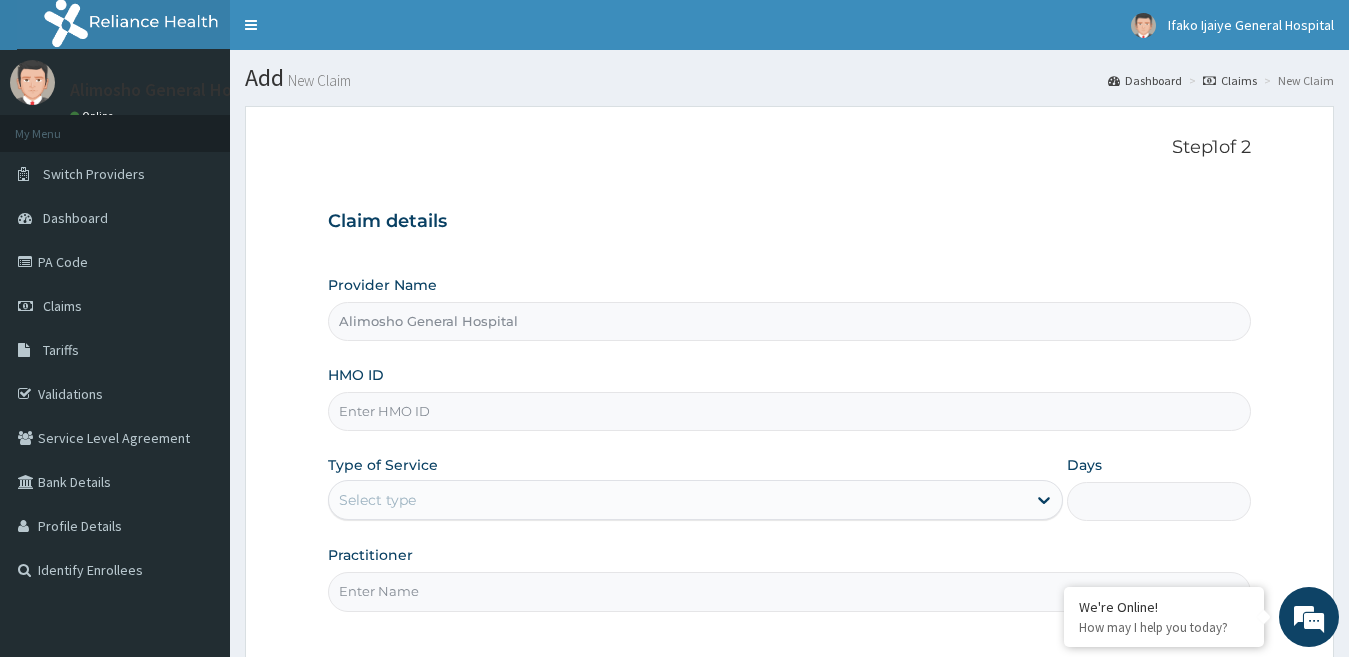 scroll, scrollTop: 0, scrollLeft: 0, axis: both 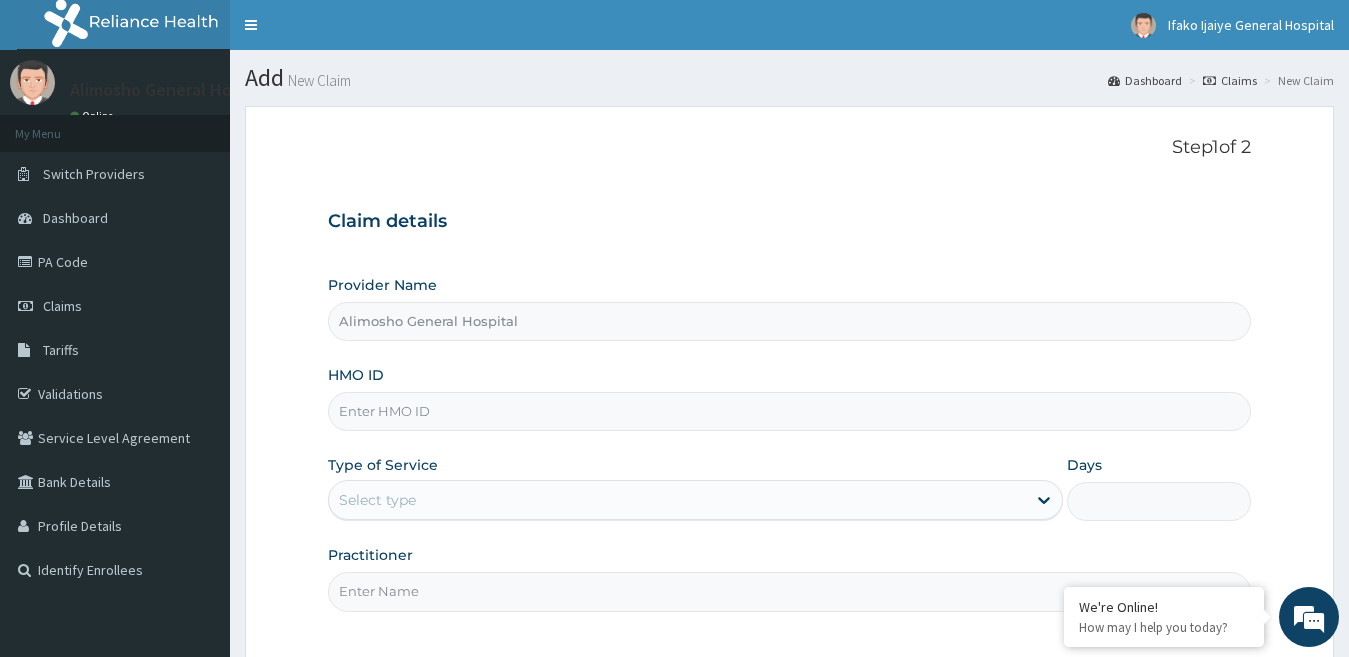 click on "HMO ID" at bounding box center (790, 411) 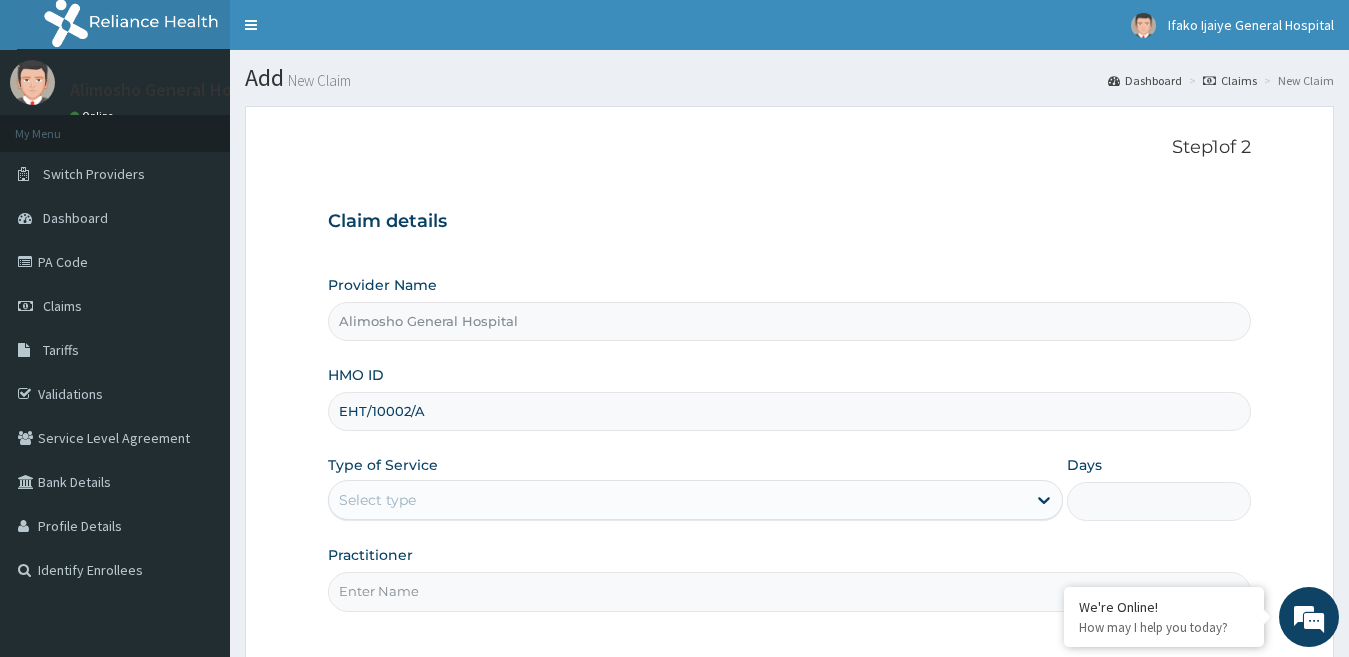 type on "EHT/10002/A" 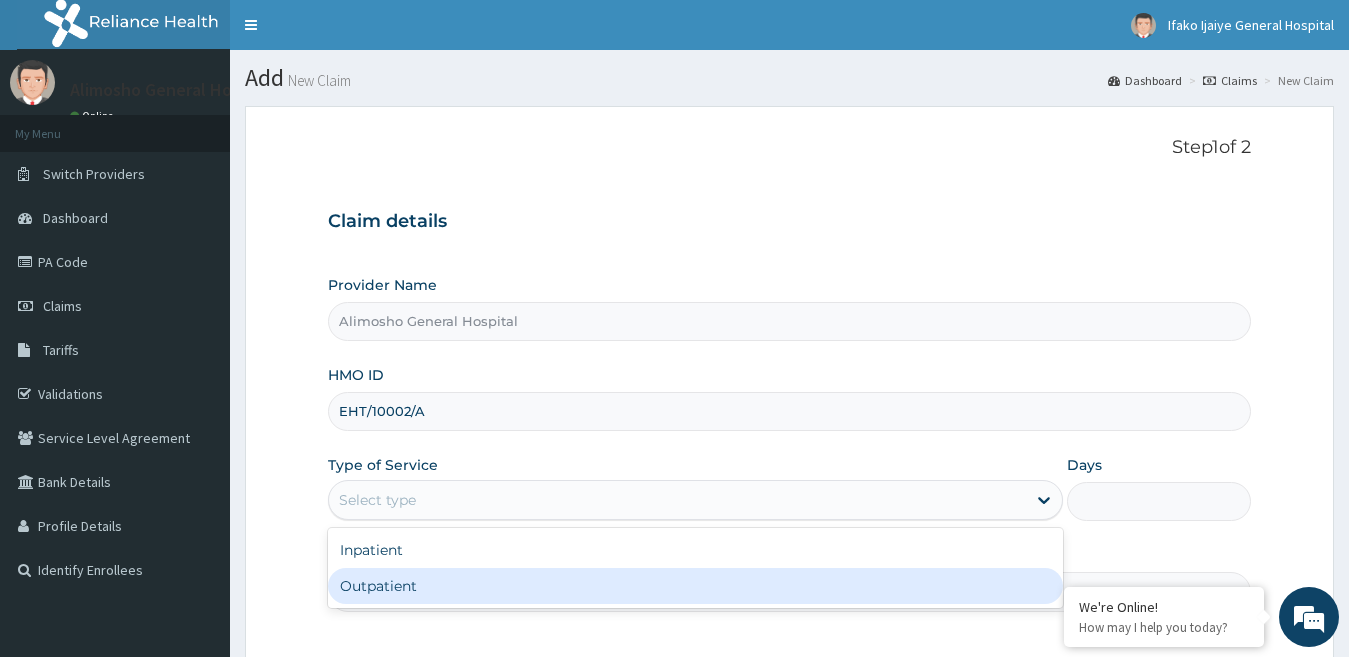 drag, startPoint x: 438, startPoint y: 502, endPoint x: 404, endPoint y: 597, distance: 100.90094 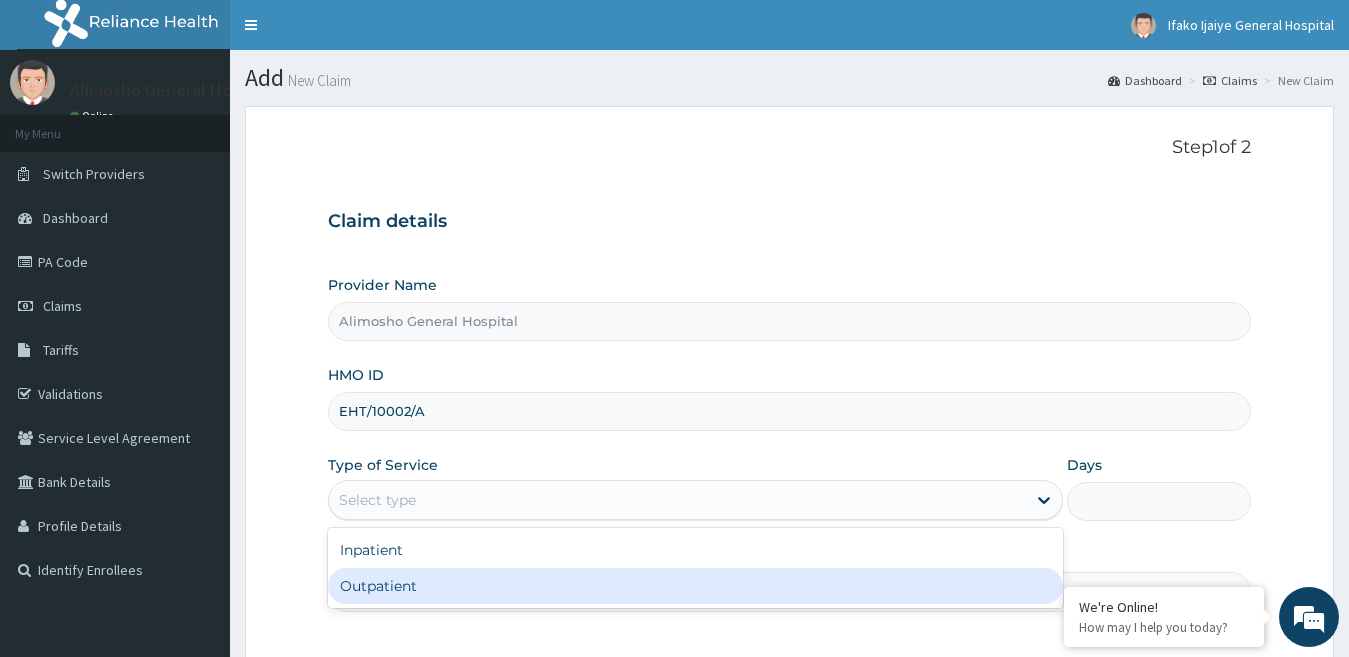 click on "option Outpatient focused, 2 of 2. 2 results available. Use Up and Down to choose options, press Enter to select the currently focused option, press Escape to exit the menu, press Tab to select the option and exit the menu. Select type Inpatient Outpatient" at bounding box center (696, 500) 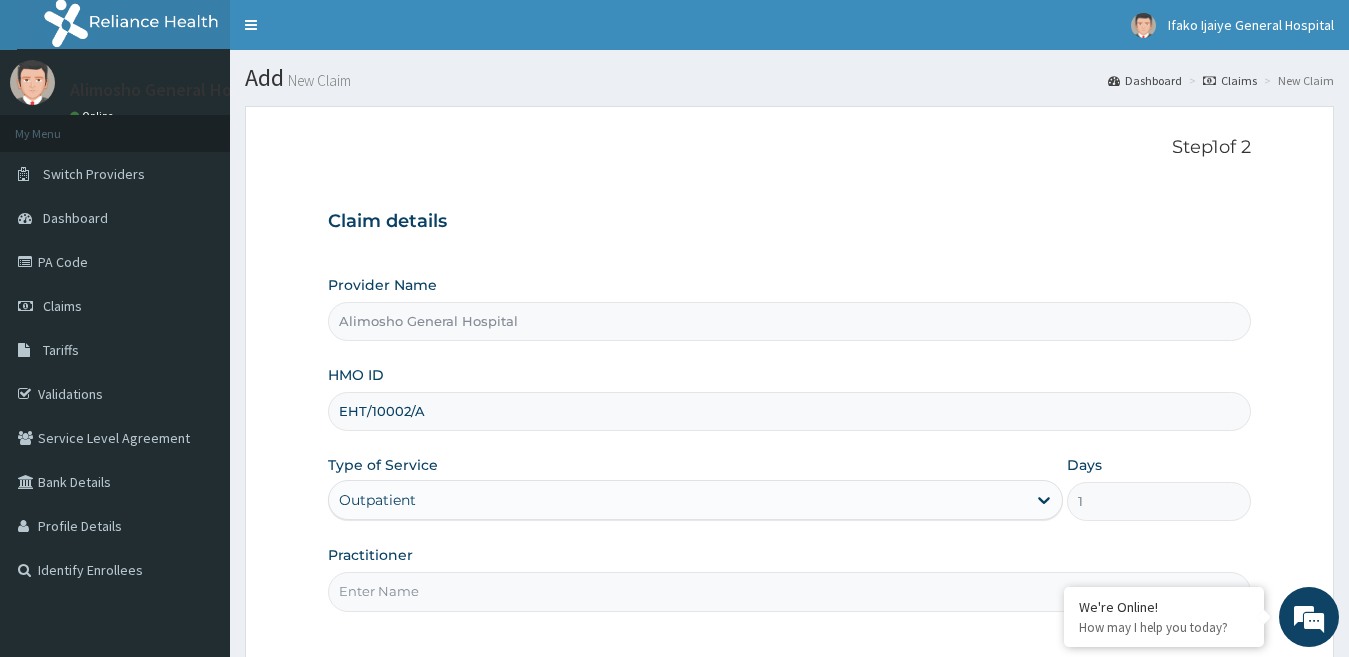 scroll, scrollTop: 0, scrollLeft: 0, axis: both 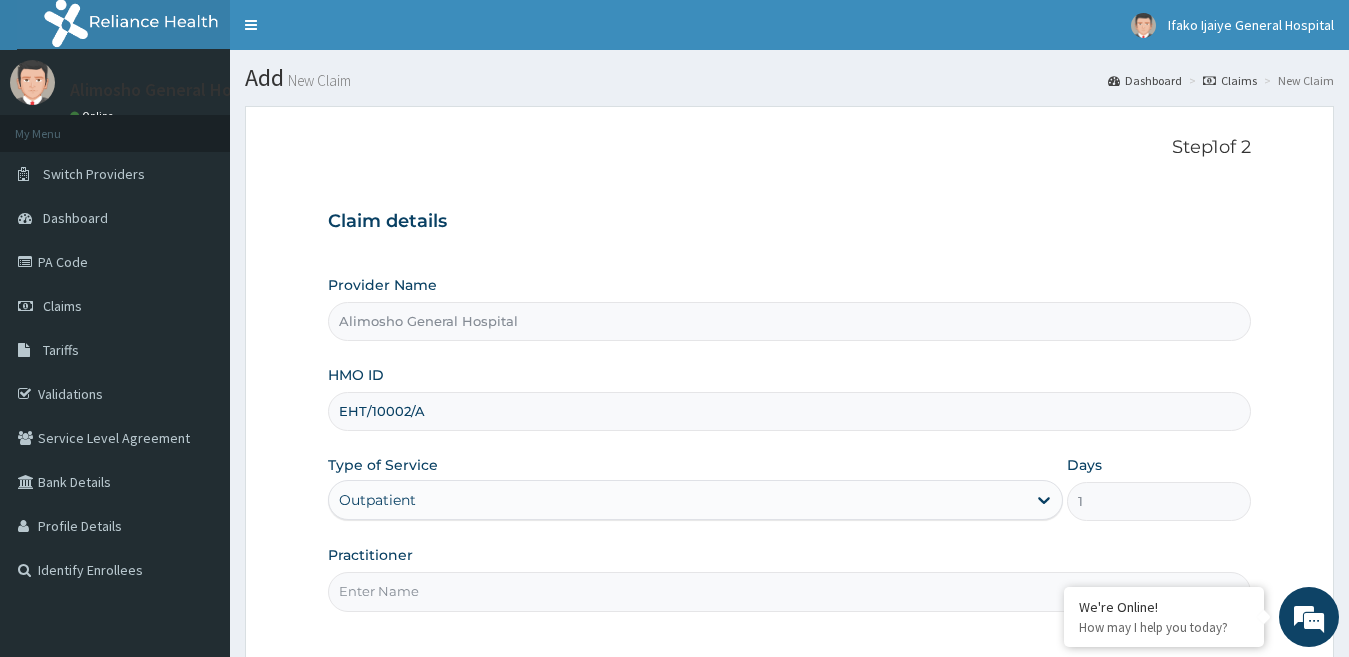click on "Provider Name Alimosho General Hospital HMO ID EHT/10002/A Type of Service Outpatient Days 1 Practitioner" at bounding box center [790, 443] 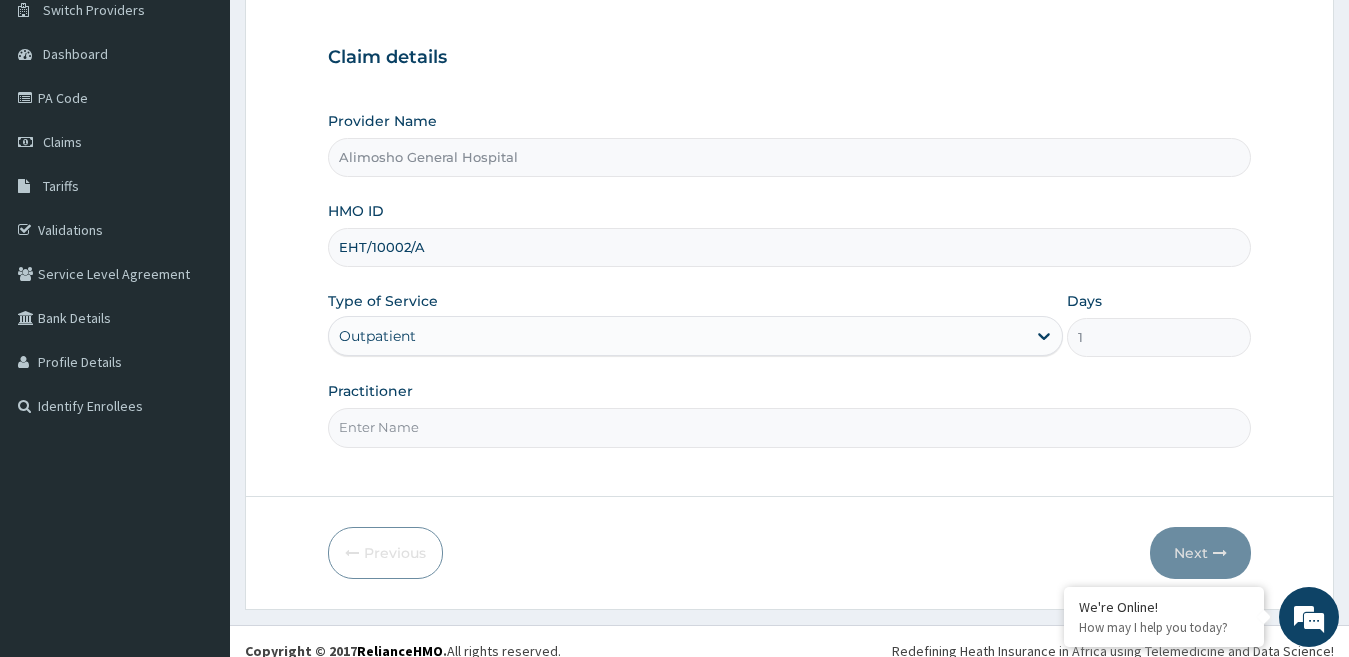 scroll, scrollTop: 183, scrollLeft: 0, axis: vertical 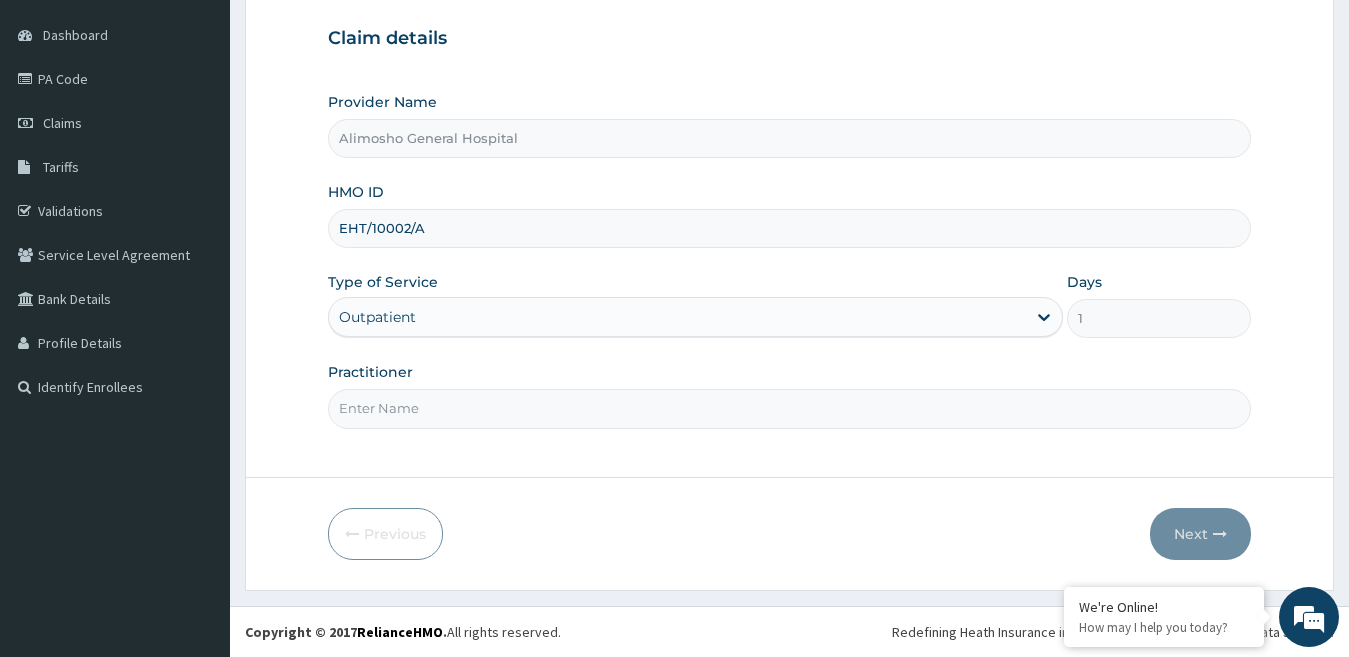 drag, startPoint x: 476, startPoint y: 418, endPoint x: 395, endPoint y: 496, distance: 112.44999 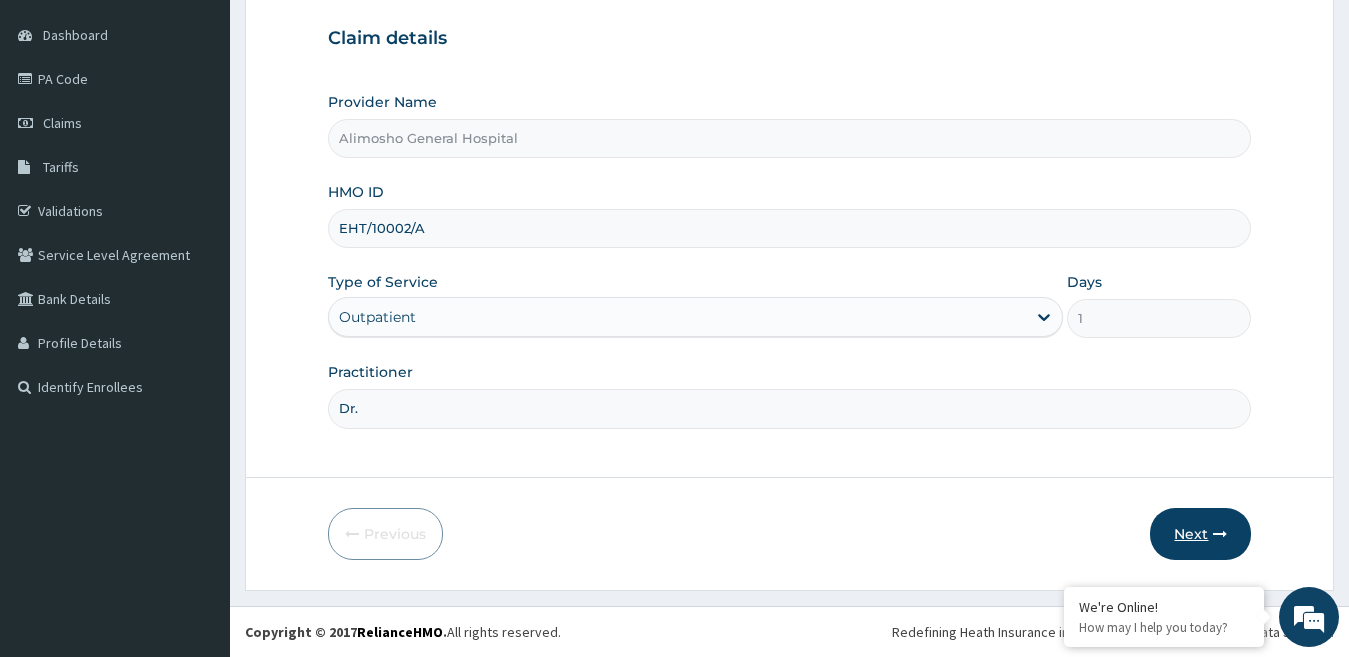 click on "Next" at bounding box center [1200, 534] 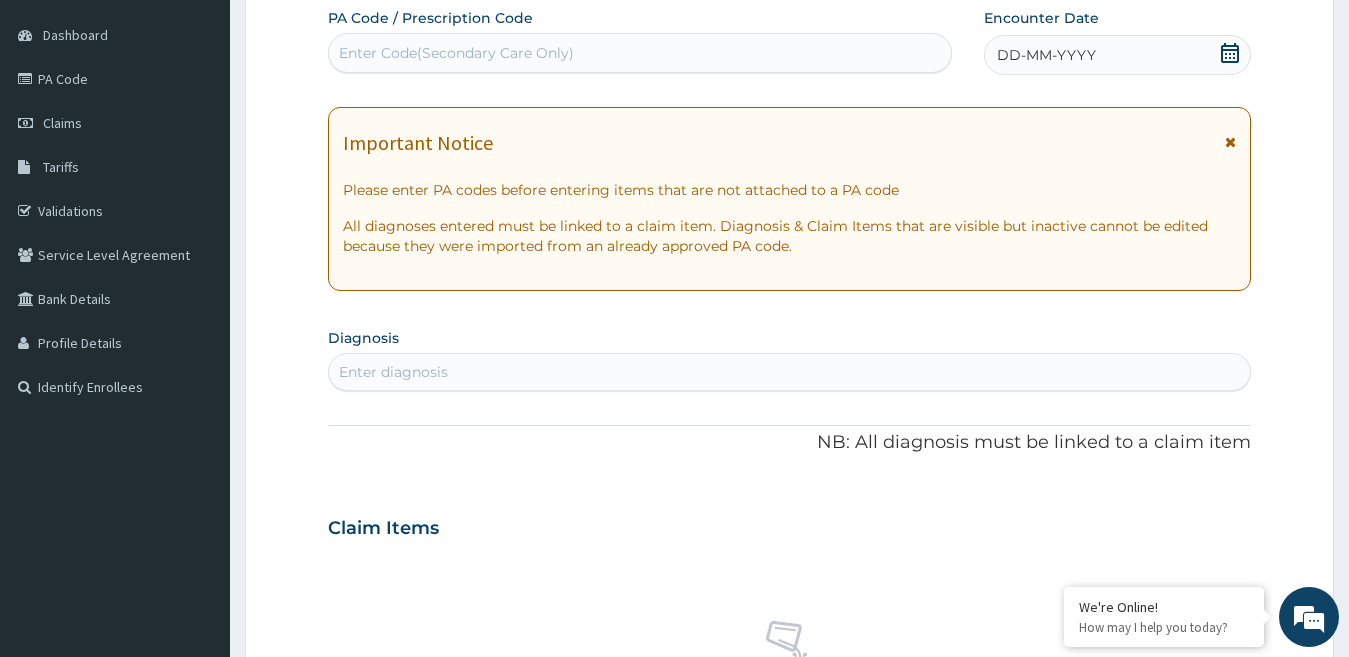 click on "Enter Code(Secondary Care Only)" at bounding box center [456, 53] 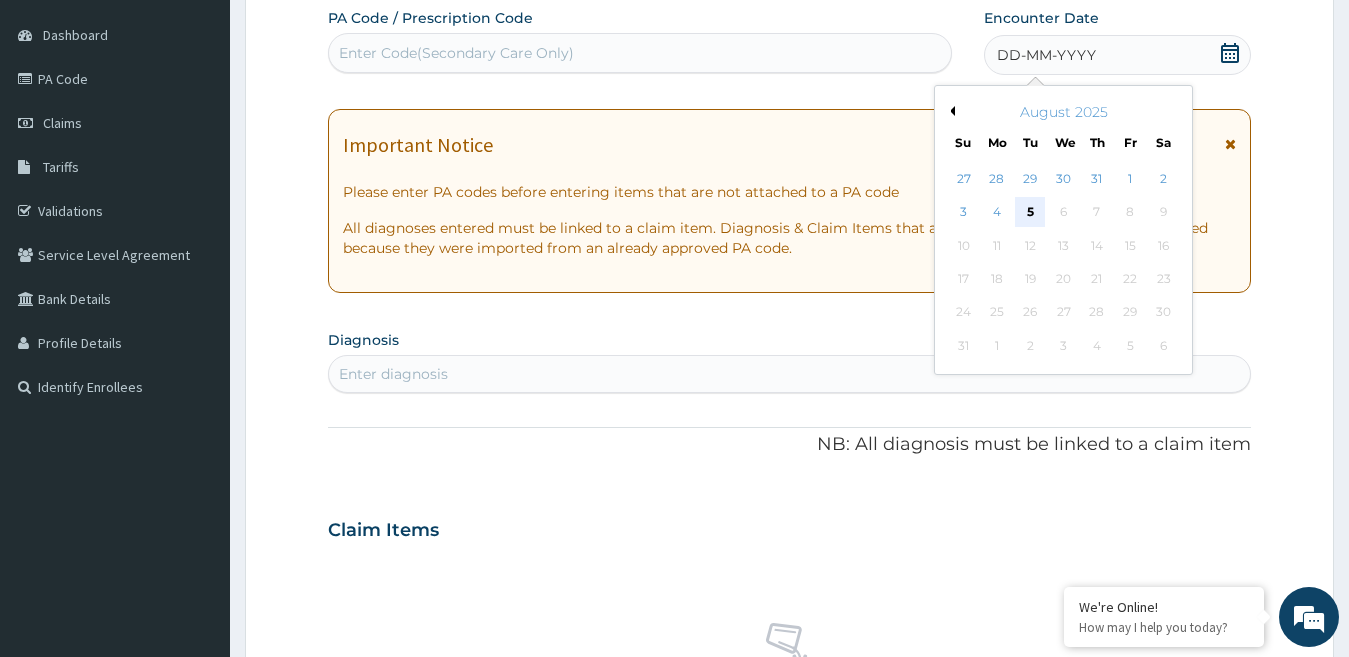 click on "5" at bounding box center (1030, 213) 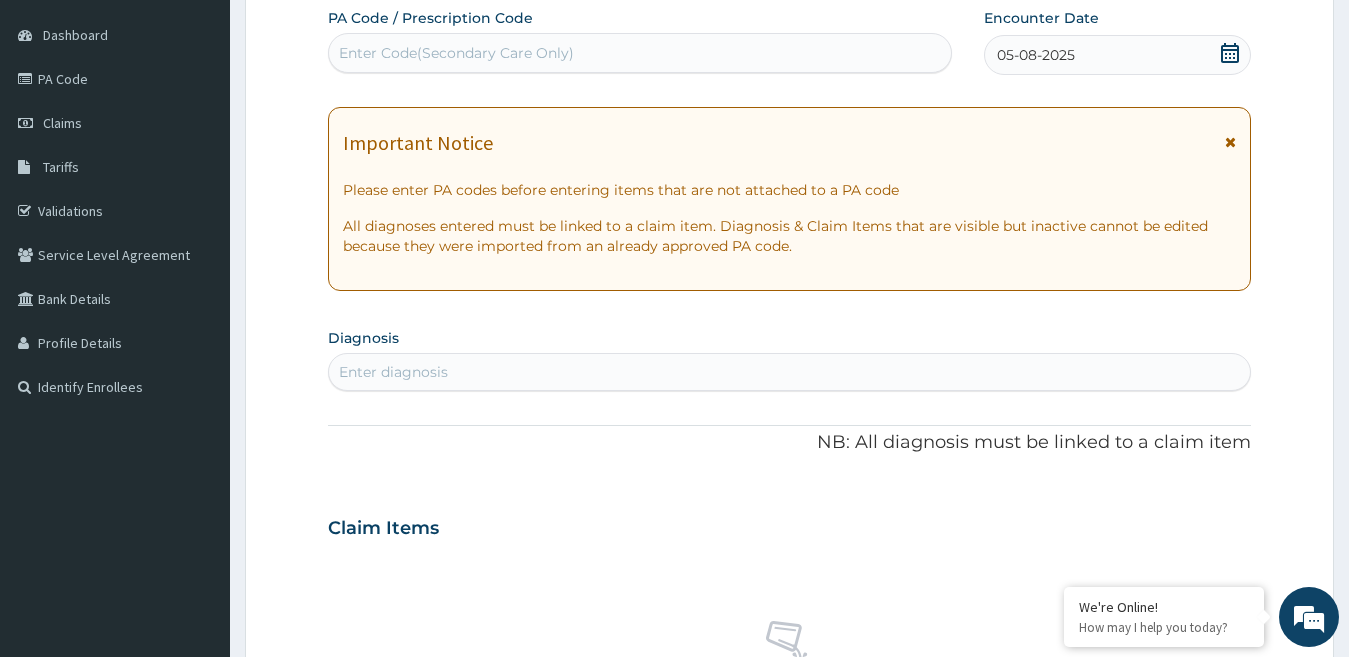 click on "Enter diagnosis" at bounding box center (790, 372) 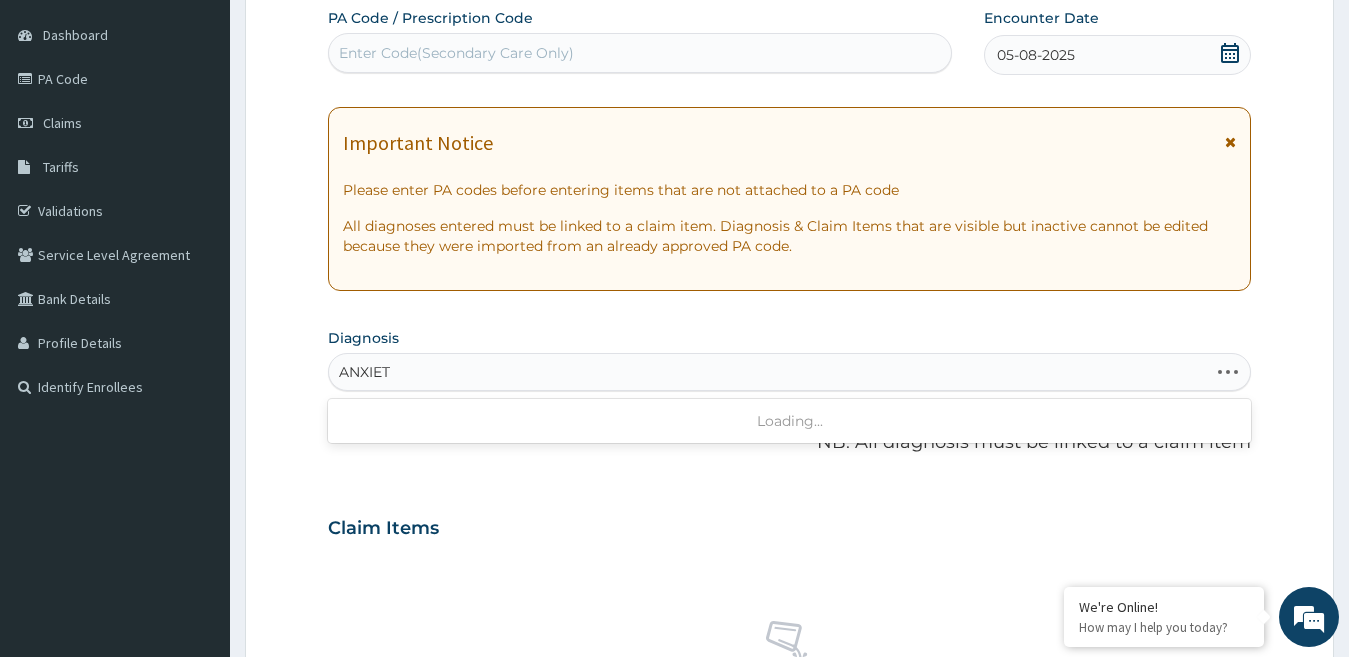 type on "ANXIETY" 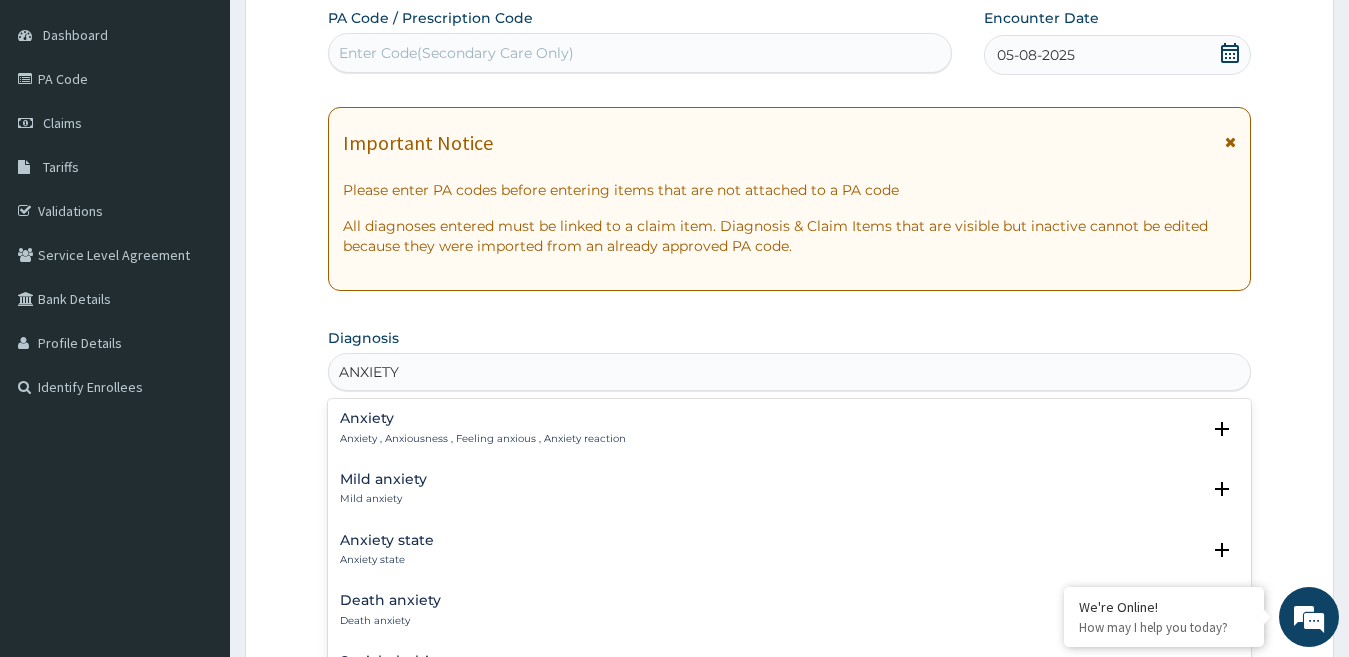 click on "Anxiety , Anxiousness , Feeling anxious , Anxiety reaction" at bounding box center (483, 439) 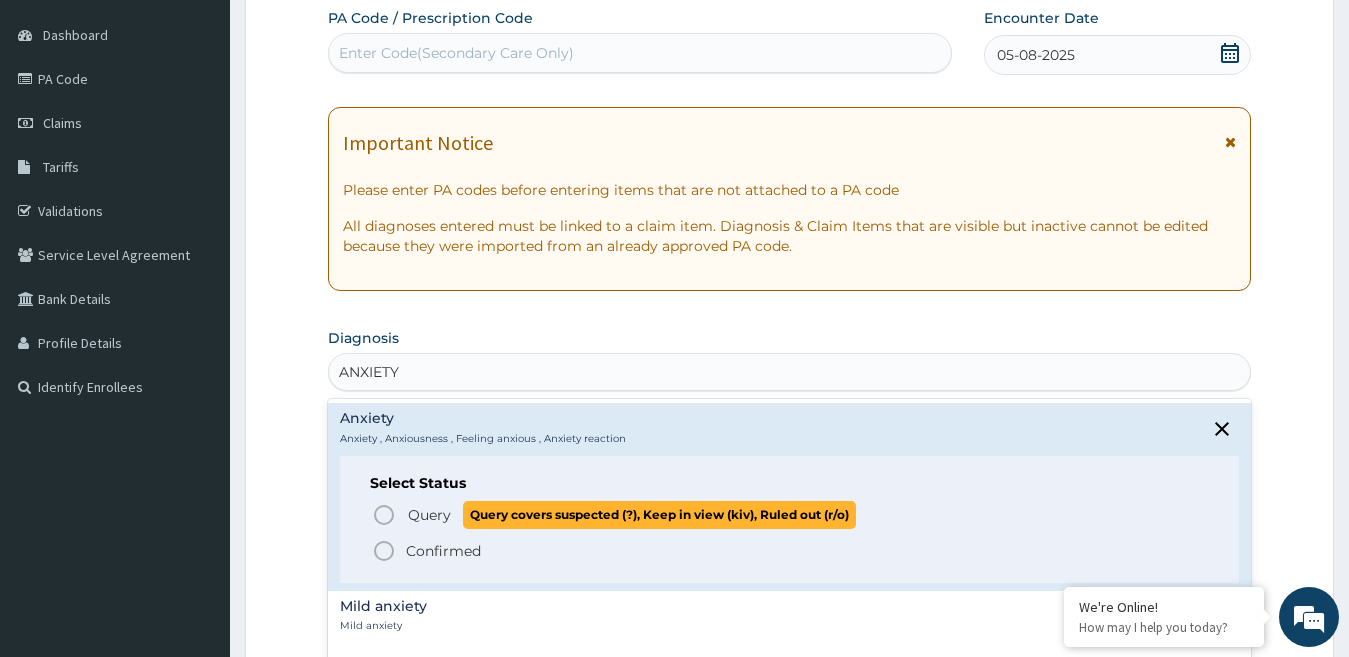 click 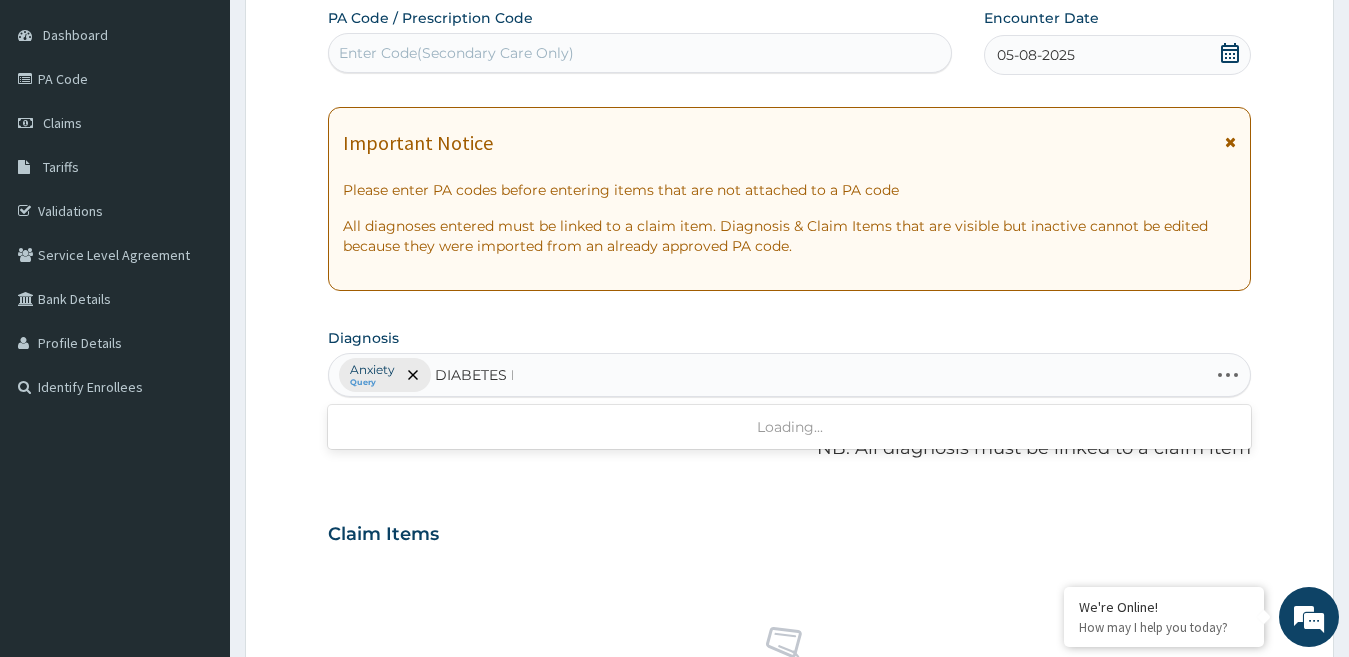 type on "DIABETES ME" 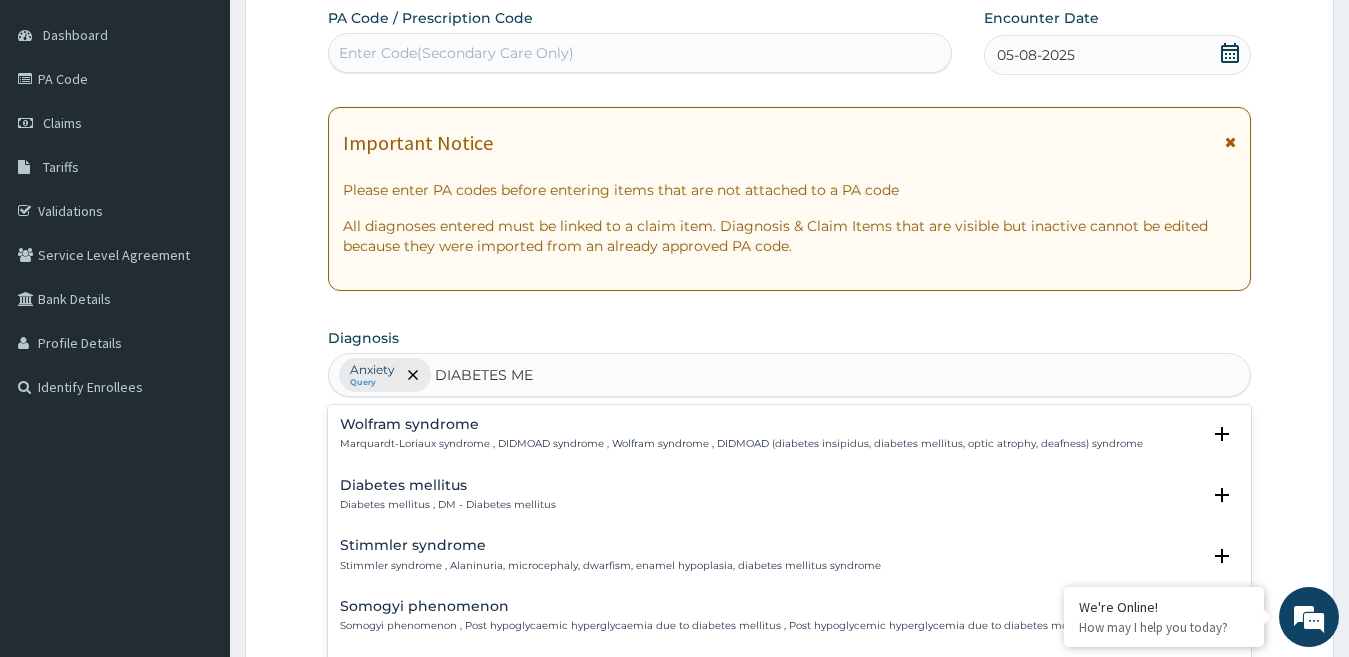 click on "Diabetes mellitus Diabetes mellitus , DM - Diabetes mellitus" at bounding box center (448, 495) 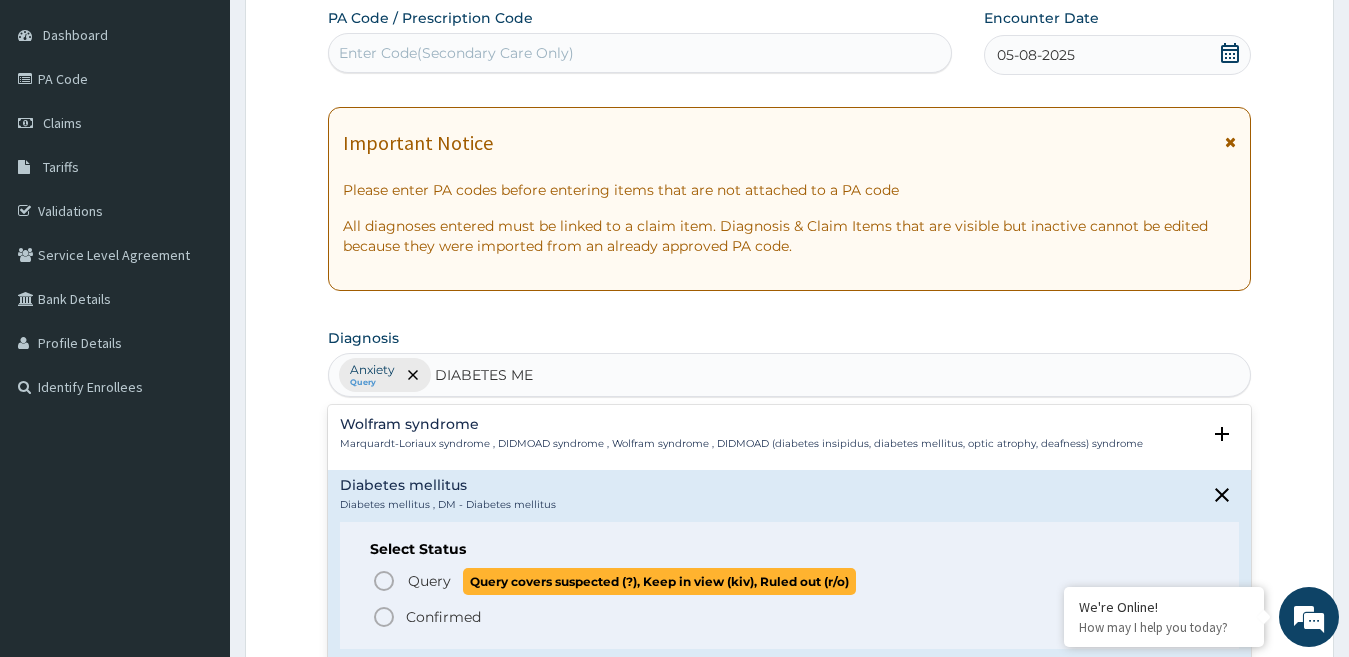 click 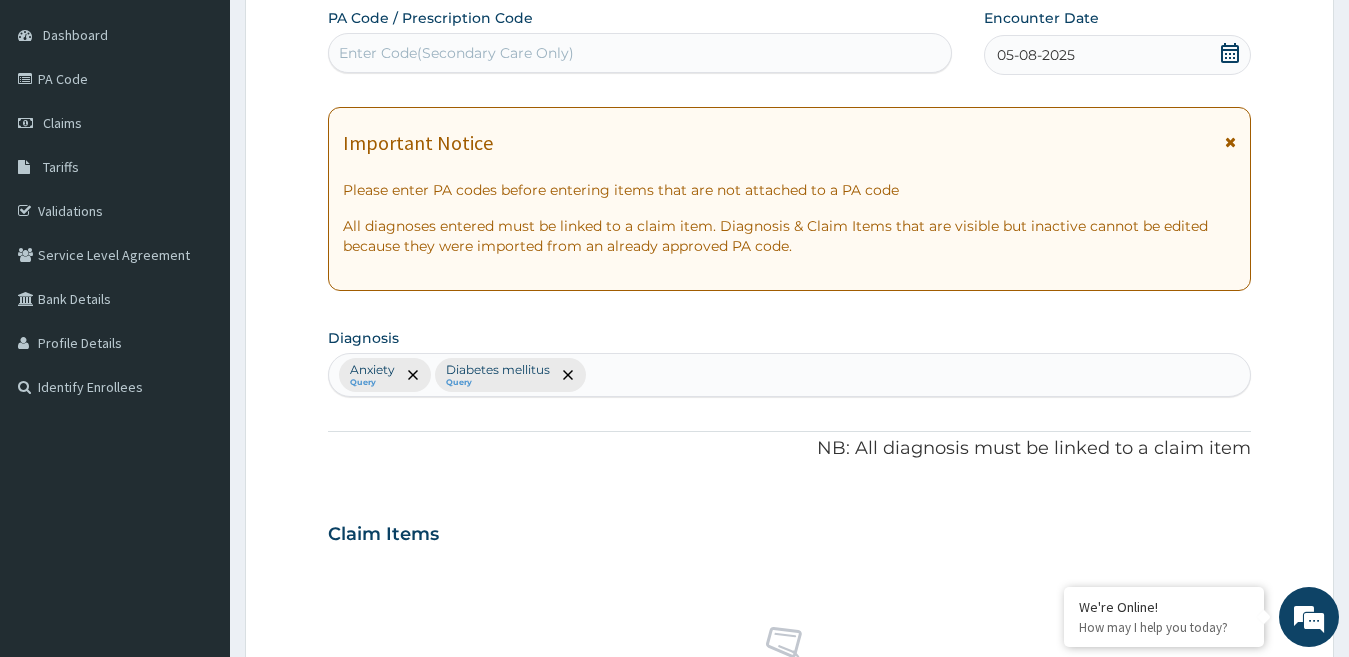 click on "PA Code / Prescription Code Enter Code(Secondary Care Only) Encounter Date 05-08-2025 Important Notice Please enter PA codes before entering items that are not attached to a PA code   All diagnoses entered must be linked to a claim item. Diagnosis & Claim Items that are visible but inactive cannot be edited because they were imported from an already approved PA code. Diagnosis Anxiety Query Diabetes mellitus Query NB: All diagnosis must be linked to a claim item Claim Items No claim item Types Select Type Item Select Item Pair Diagnosis Select Diagnosis Unit Price 0 Add Comment" at bounding box center (790, 528) 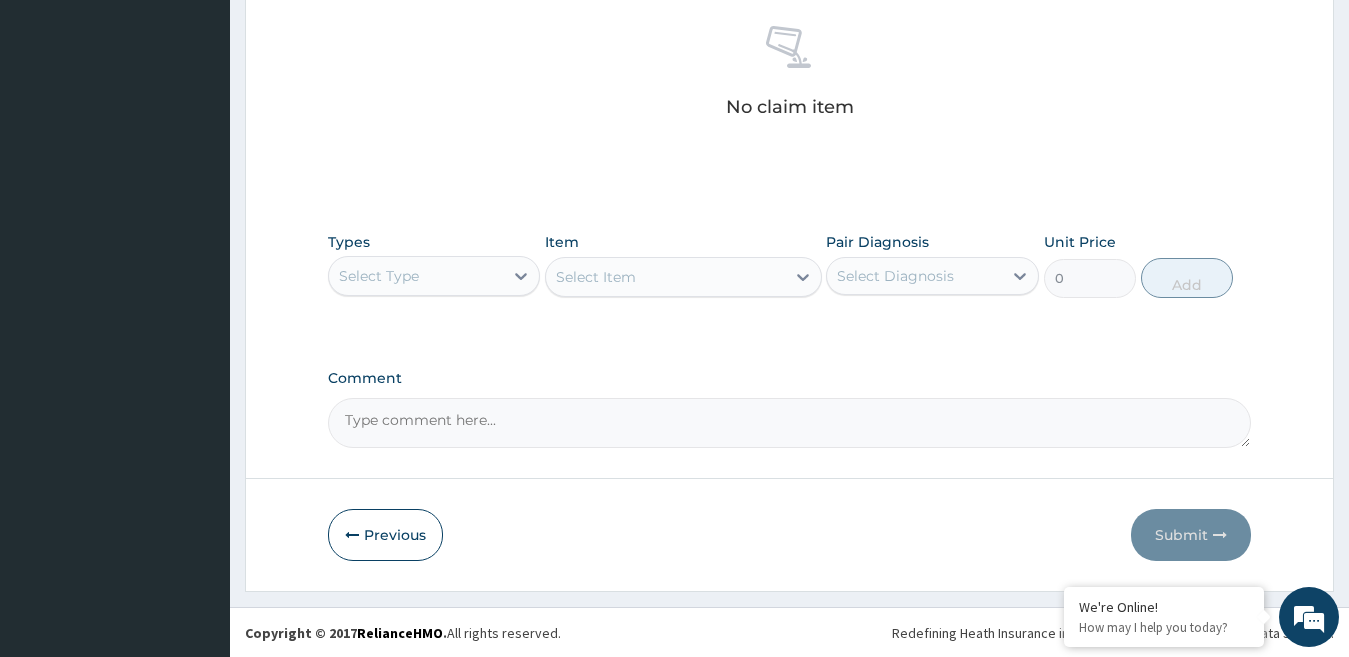 scroll, scrollTop: 785, scrollLeft: 0, axis: vertical 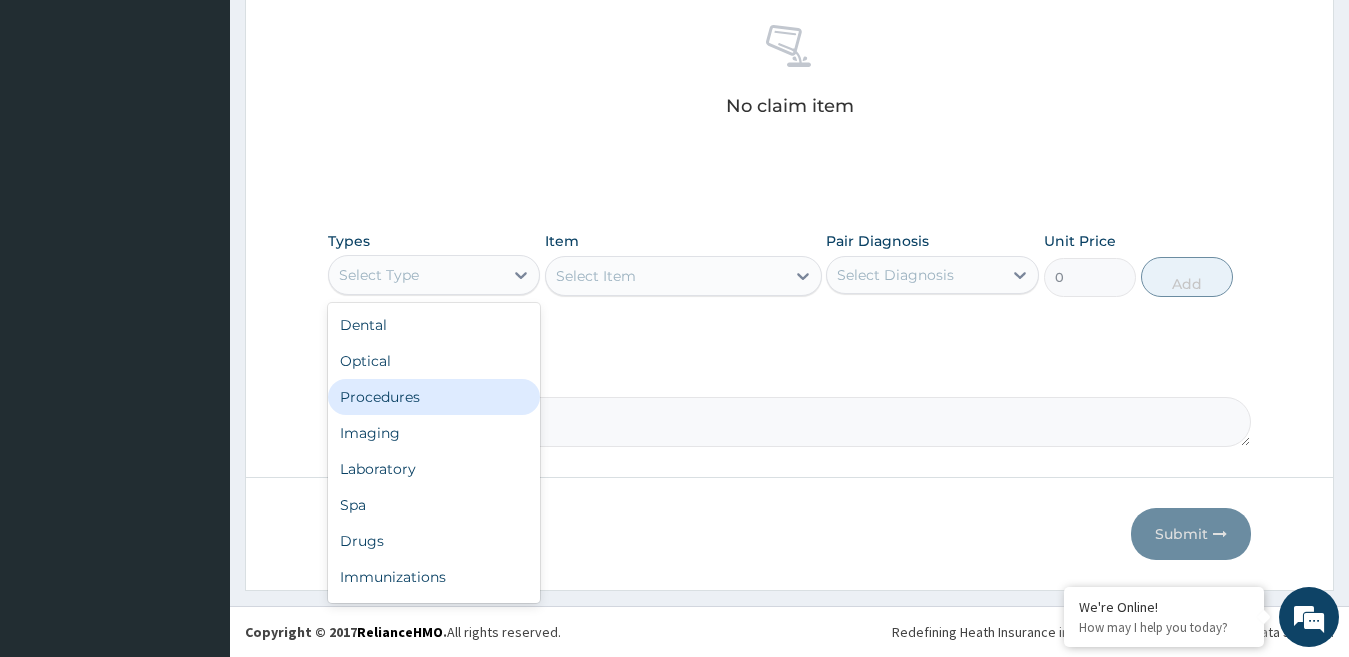 drag, startPoint x: 462, startPoint y: 275, endPoint x: 416, endPoint y: 395, distance: 128.51459 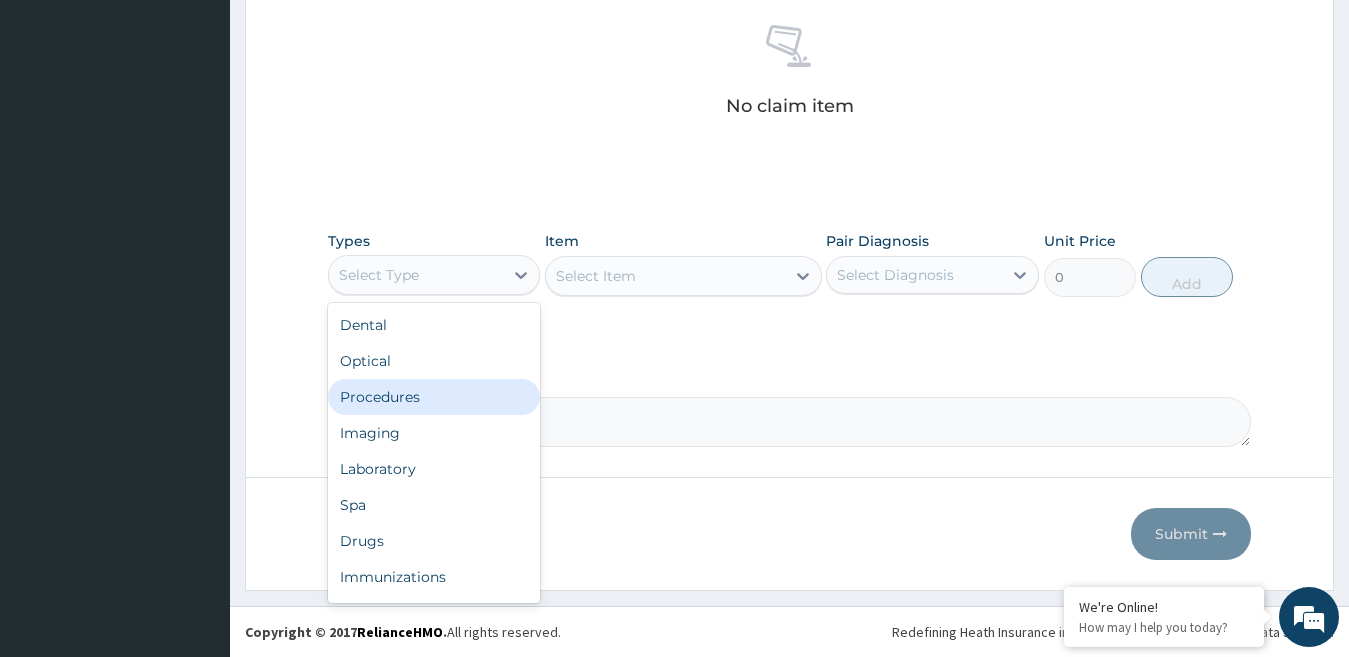 click on "option Procedures focused, 3 of 10. 10 results available. Use Up and Down to choose options, press Enter to select the currently focused option, press Escape to exit the menu, press Tab to select the option and exit the menu. Select Type Dental Optical Procedures Imaging Laboratory Spa Drugs Immunizations Others Gym" at bounding box center [434, 275] 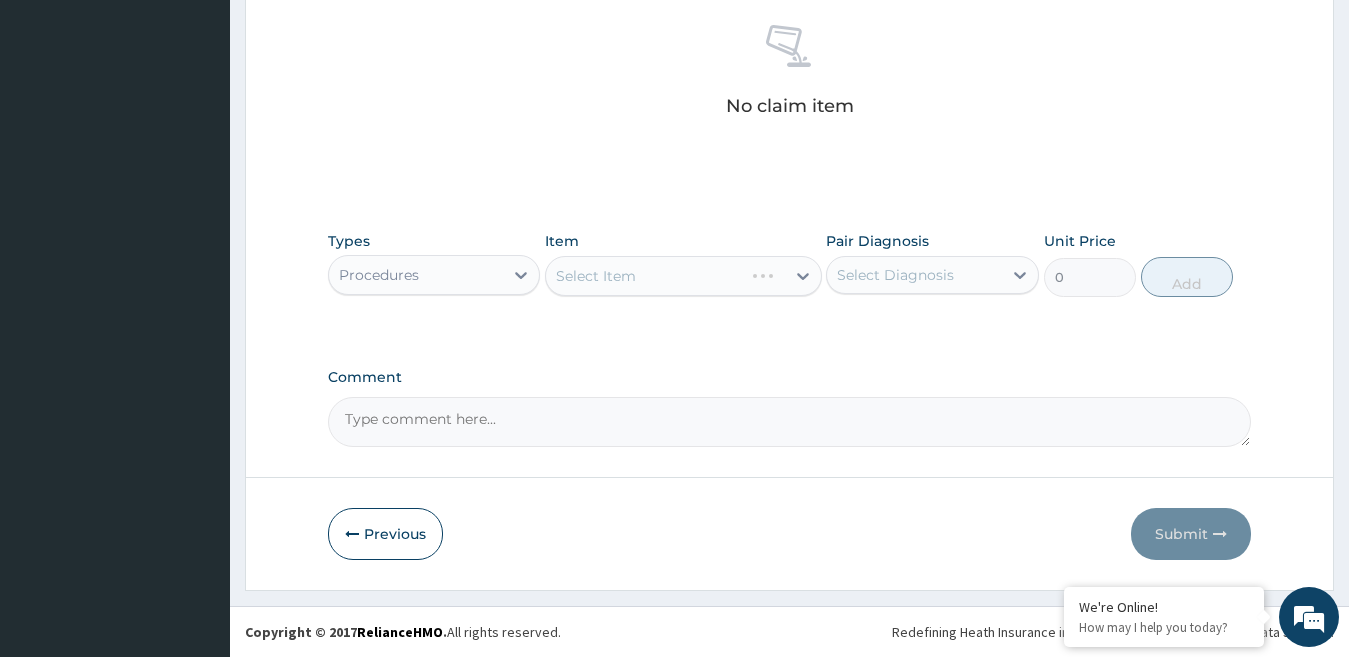 click on "Select Item" at bounding box center (683, 276) 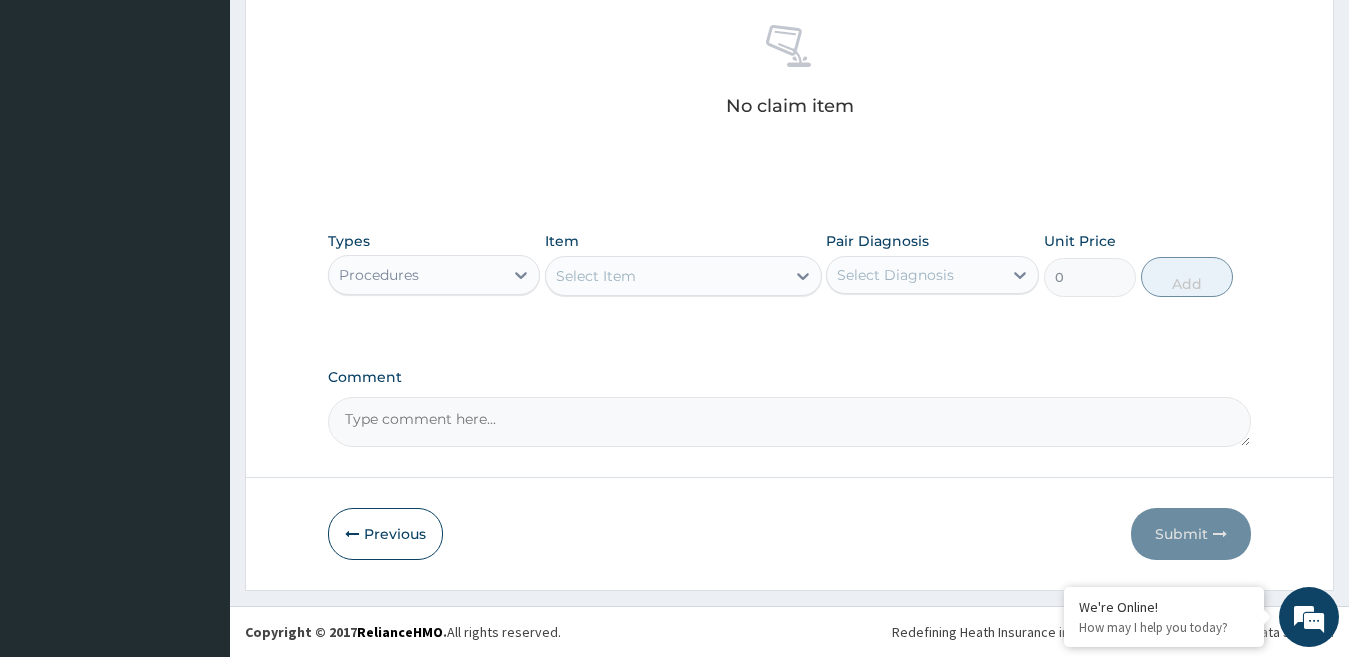 click on "Select Item" at bounding box center [596, 276] 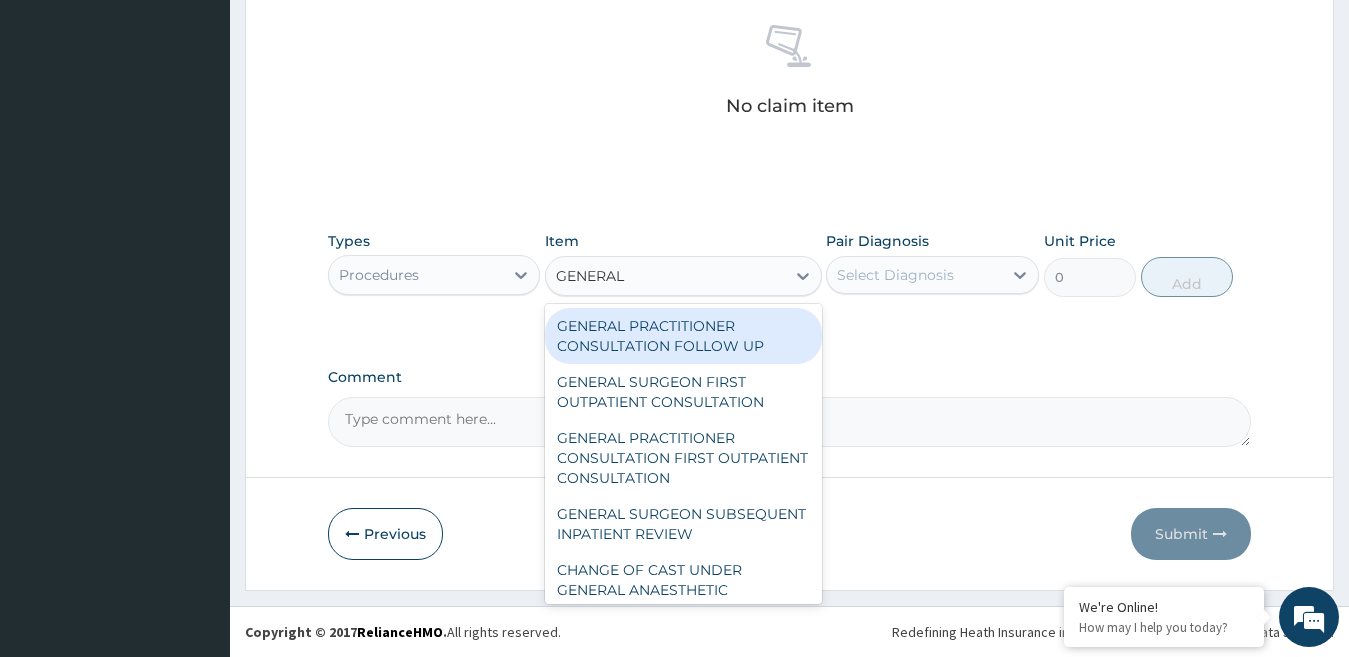 type on "GENERAL P" 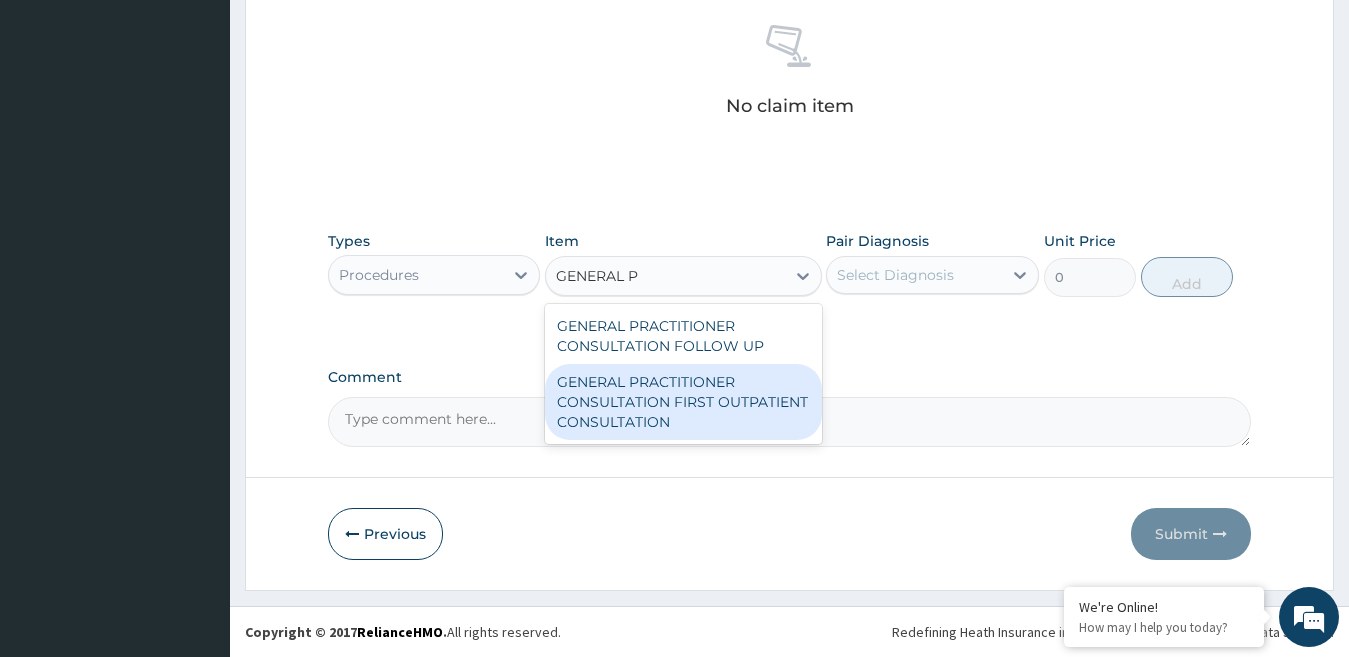 click on "GENERAL PRACTITIONER CONSULTATION FIRST OUTPATIENT CONSULTATION" at bounding box center (683, 402) 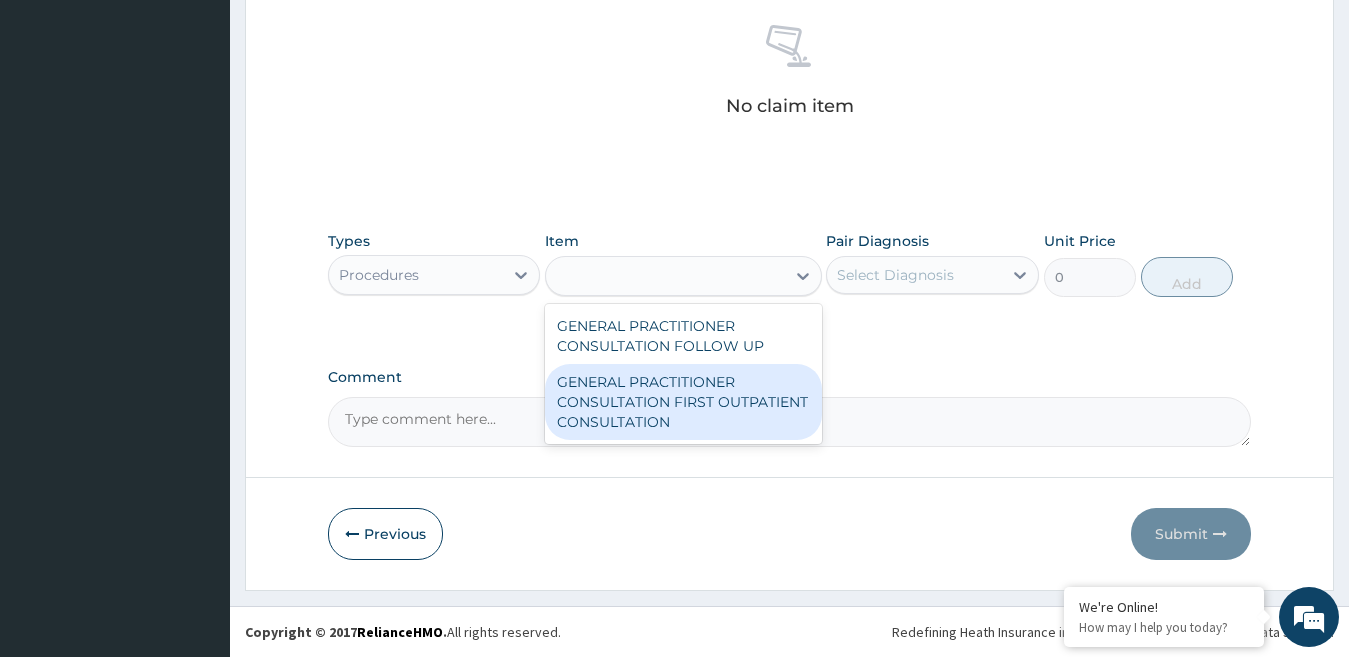 type on "3548" 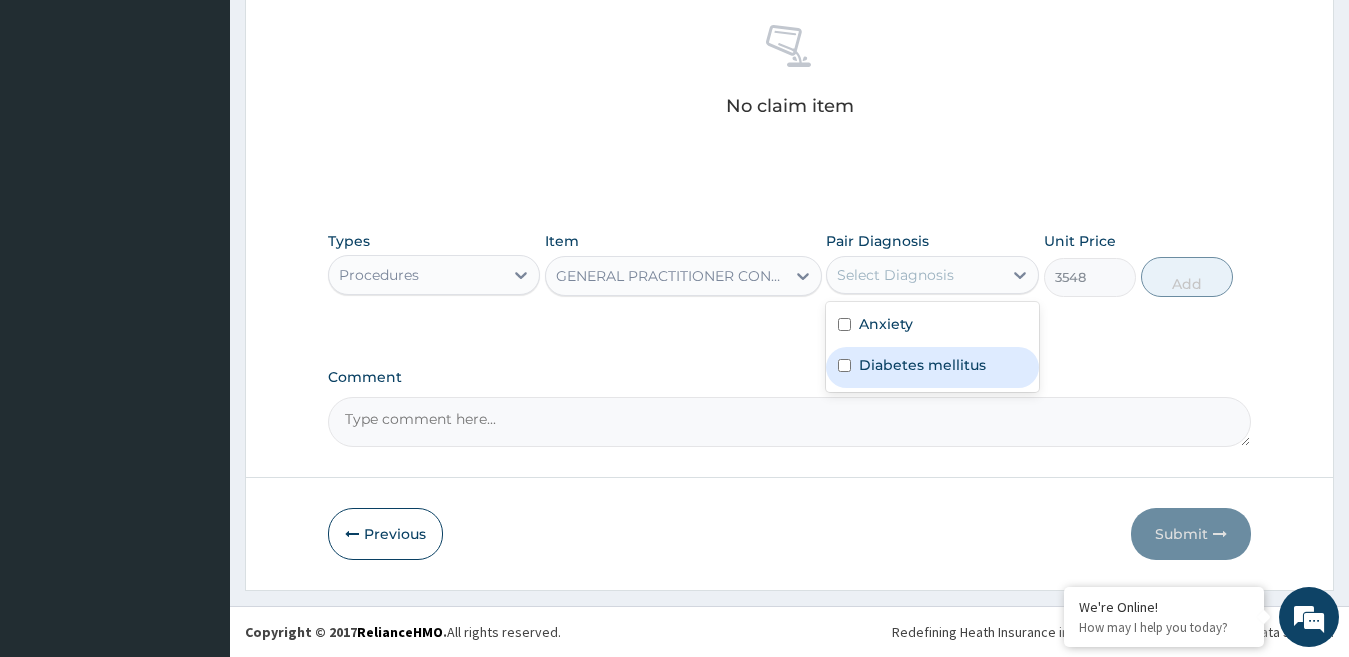 drag, startPoint x: 891, startPoint y: 270, endPoint x: 910, endPoint y: 316, distance: 49.76947 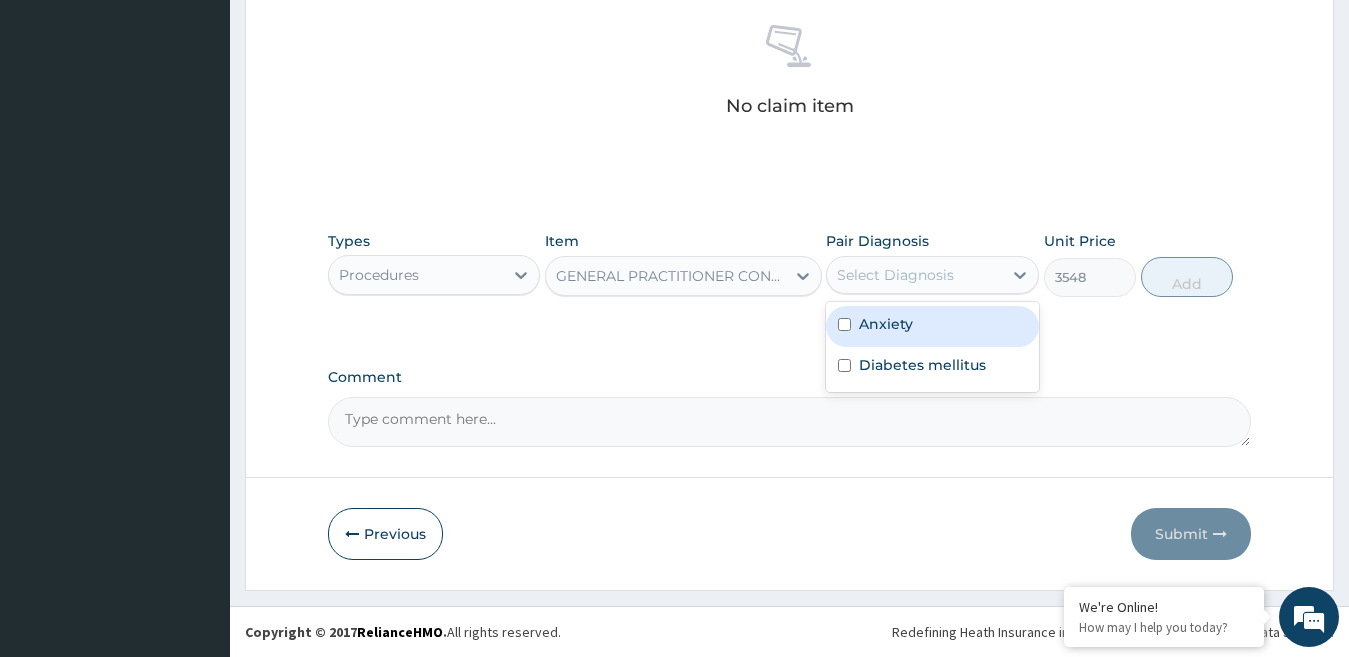 click on "Anxiety" at bounding box center (886, 324) 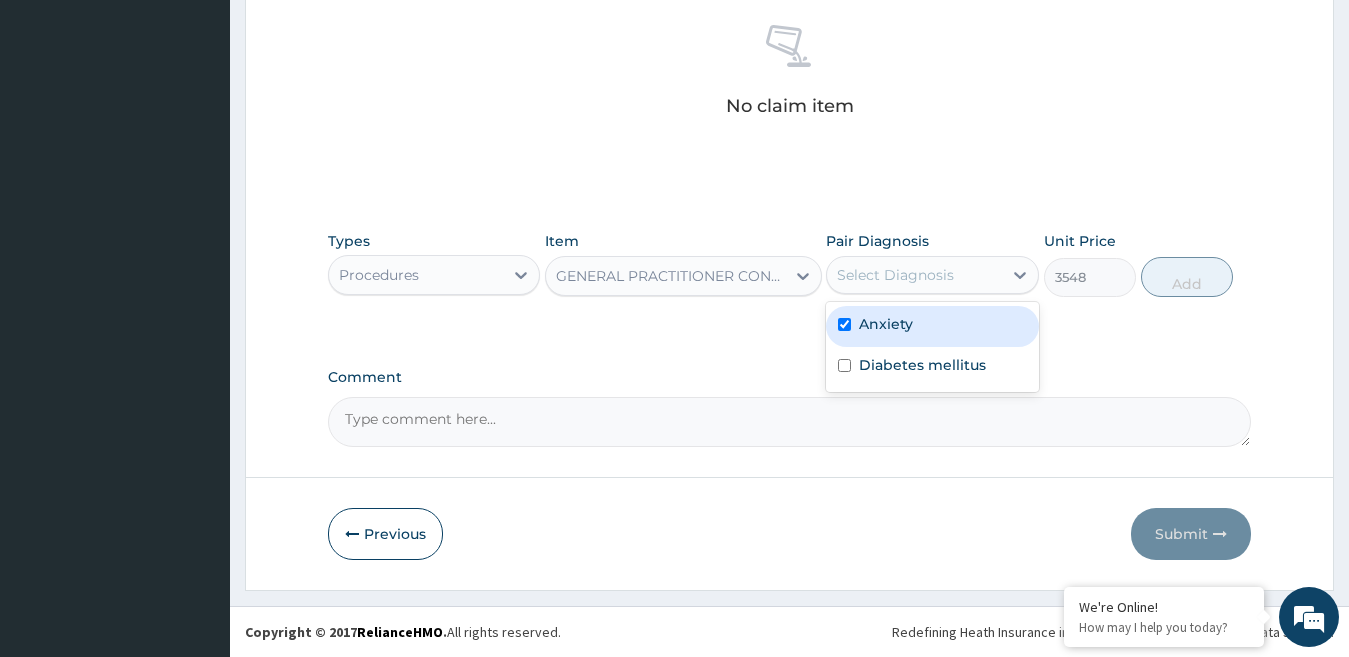 checkbox on "true" 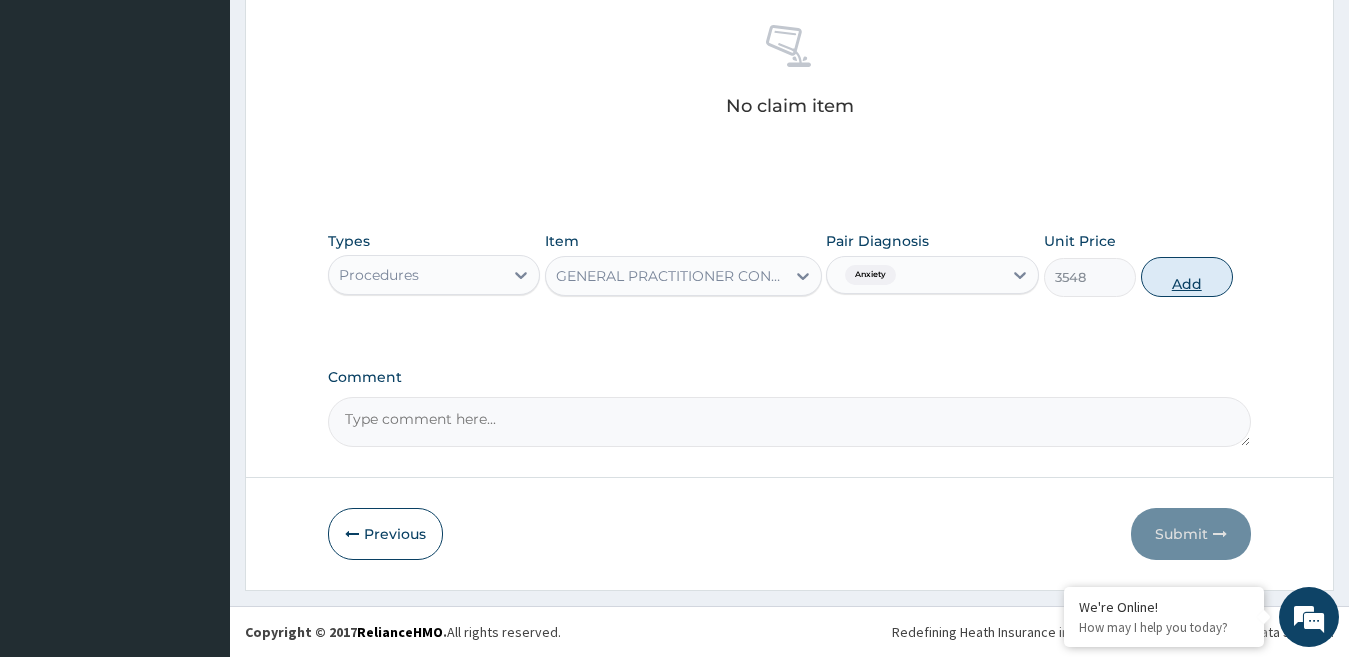 click on "Add" at bounding box center [1187, 277] 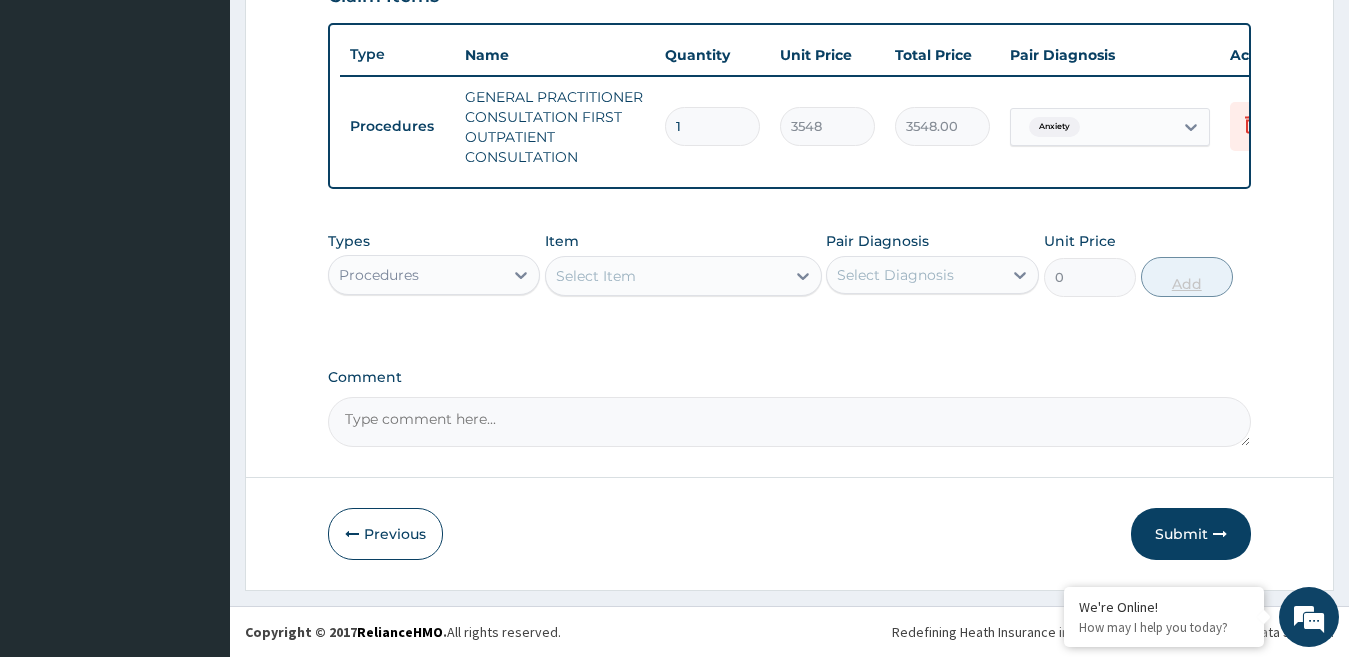 scroll, scrollTop: 738, scrollLeft: 0, axis: vertical 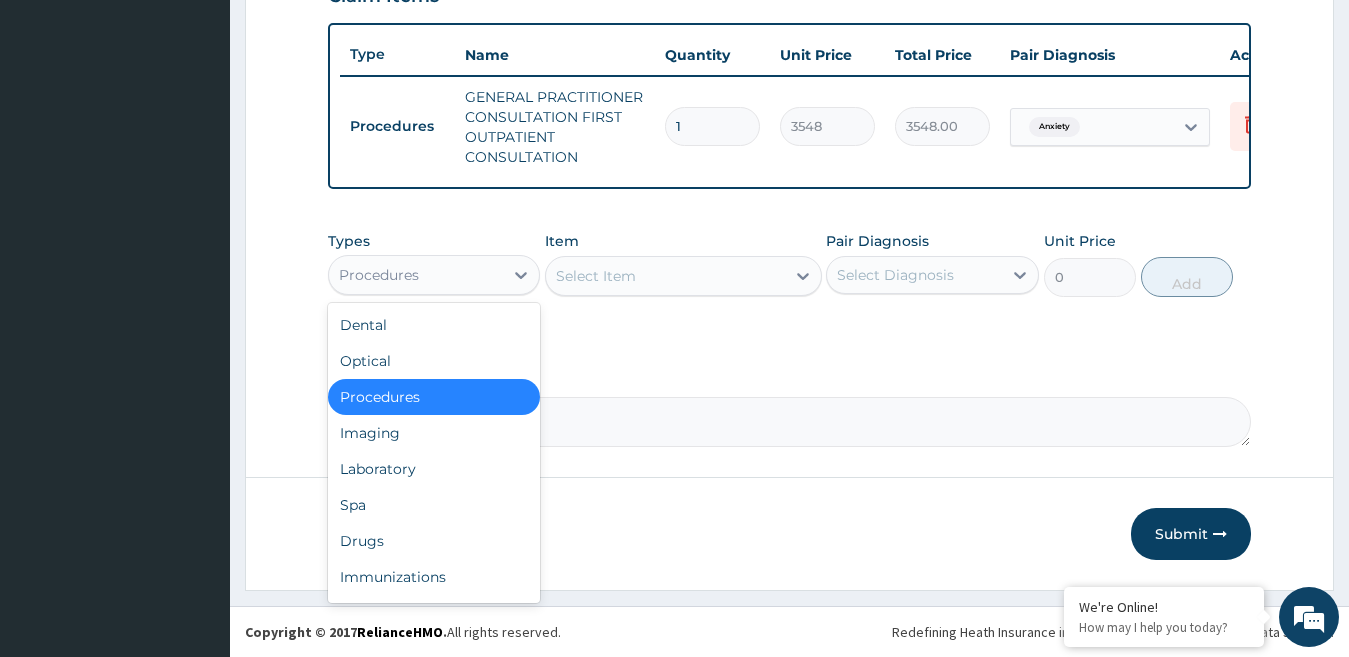 click on "Procedures" at bounding box center (416, 275) 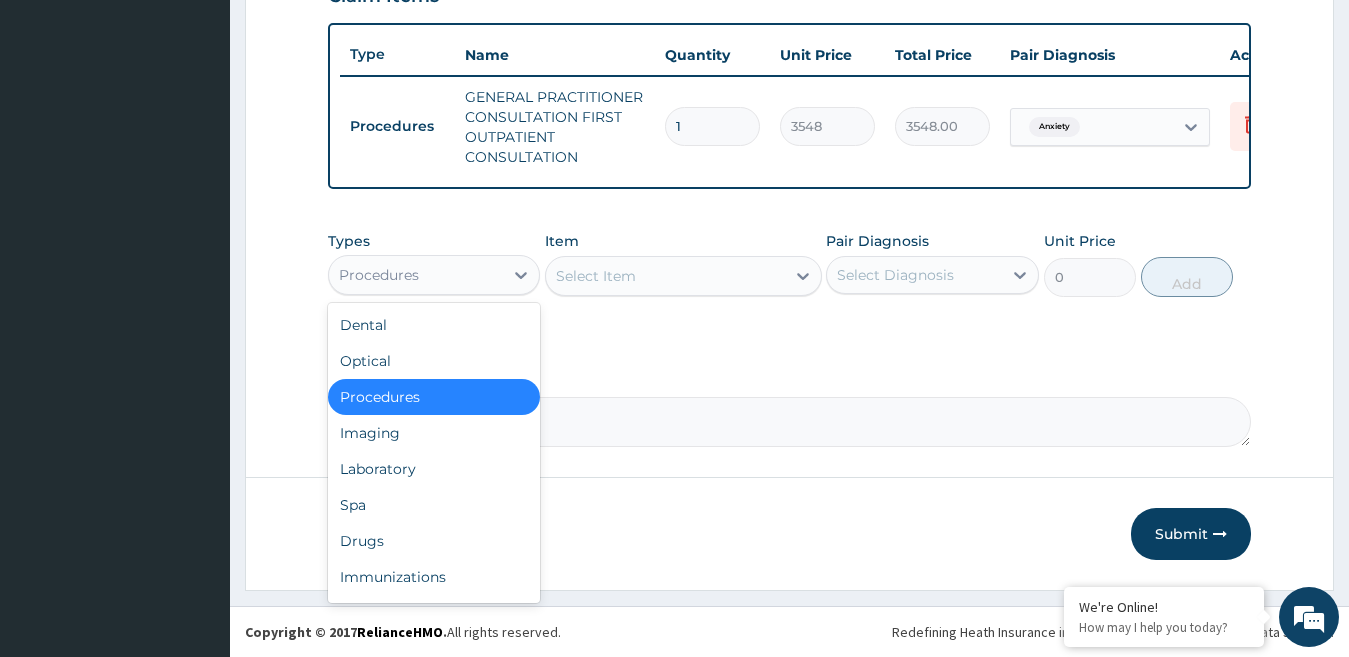 click on "Procedures" at bounding box center [434, 397] 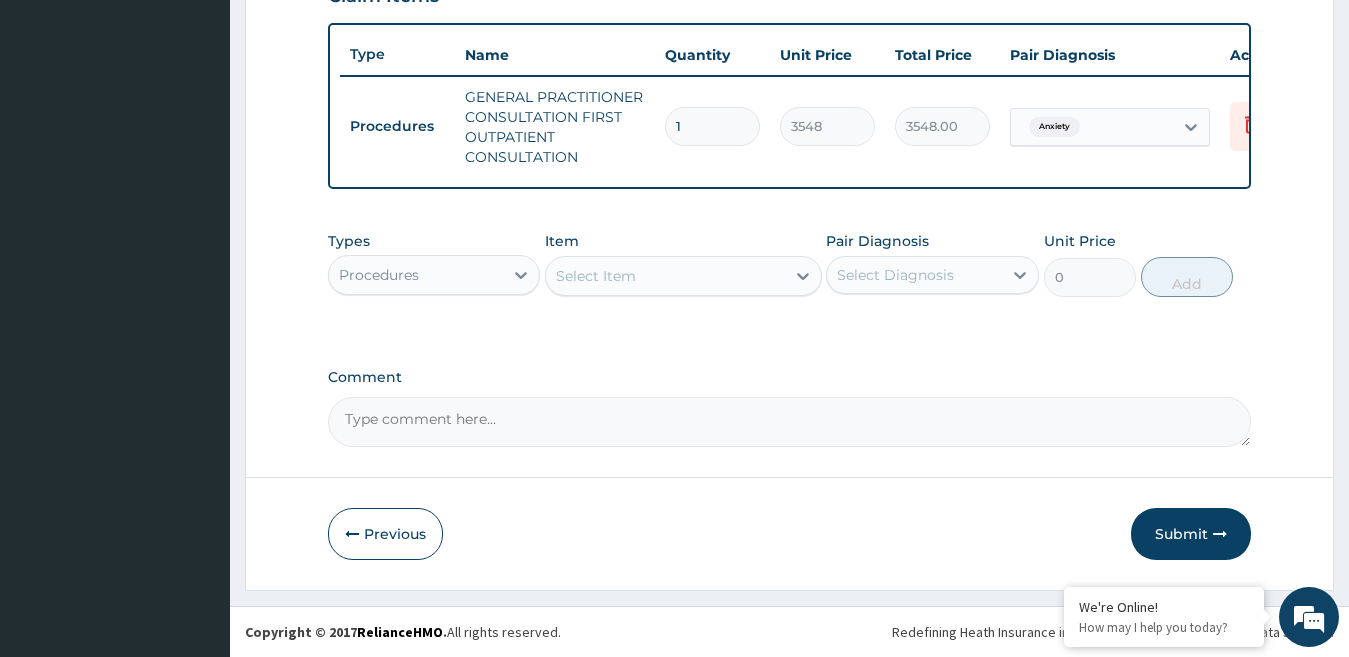 click on "Select Item" at bounding box center [596, 276] 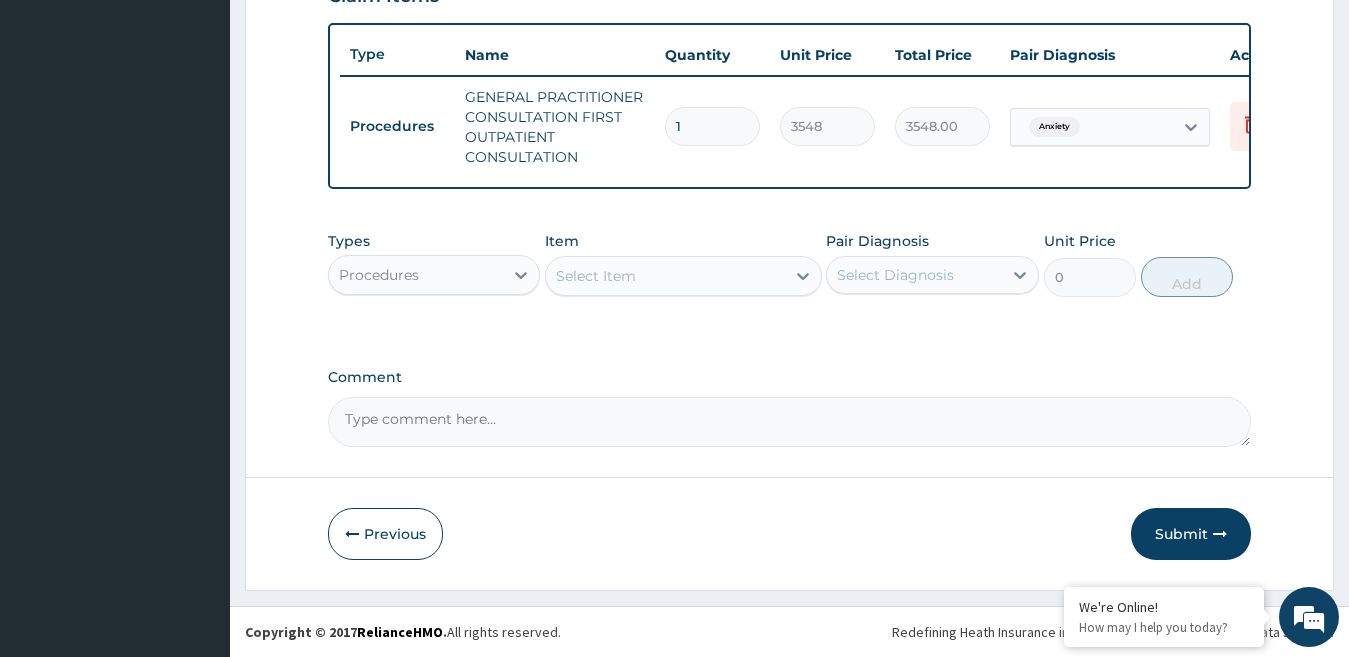 click on "Select Item" at bounding box center [665, 276] 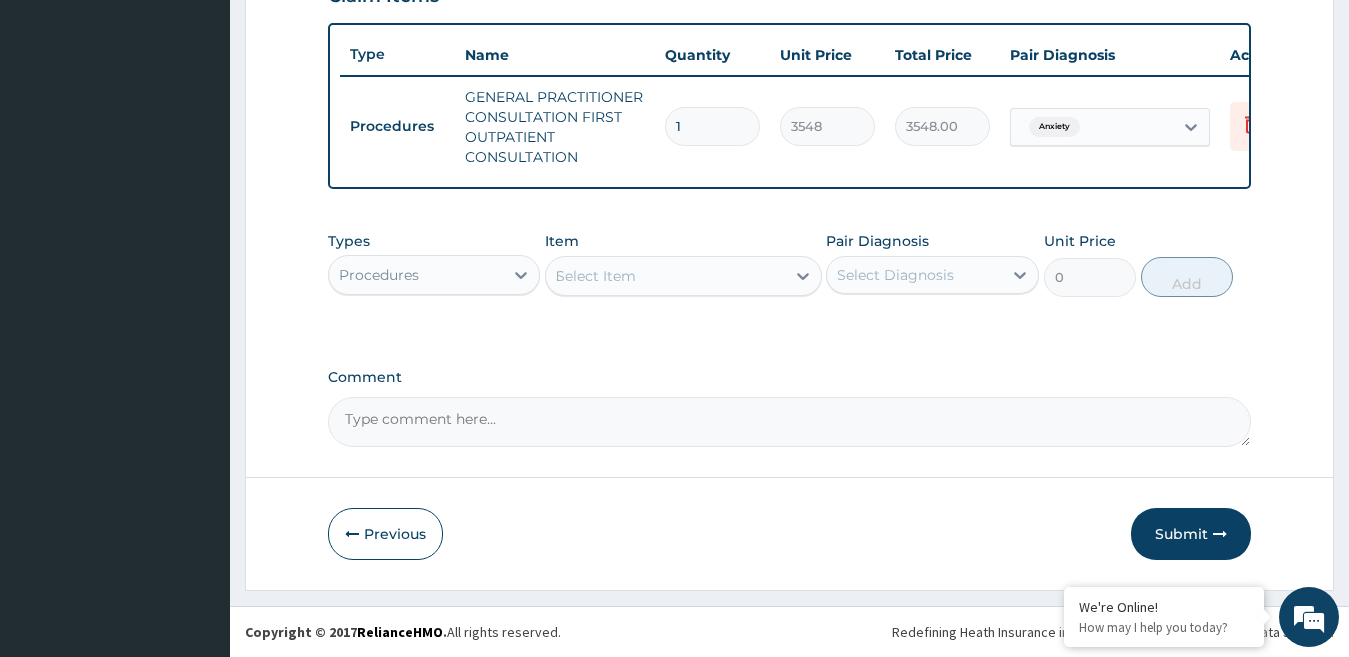 type on "RE" 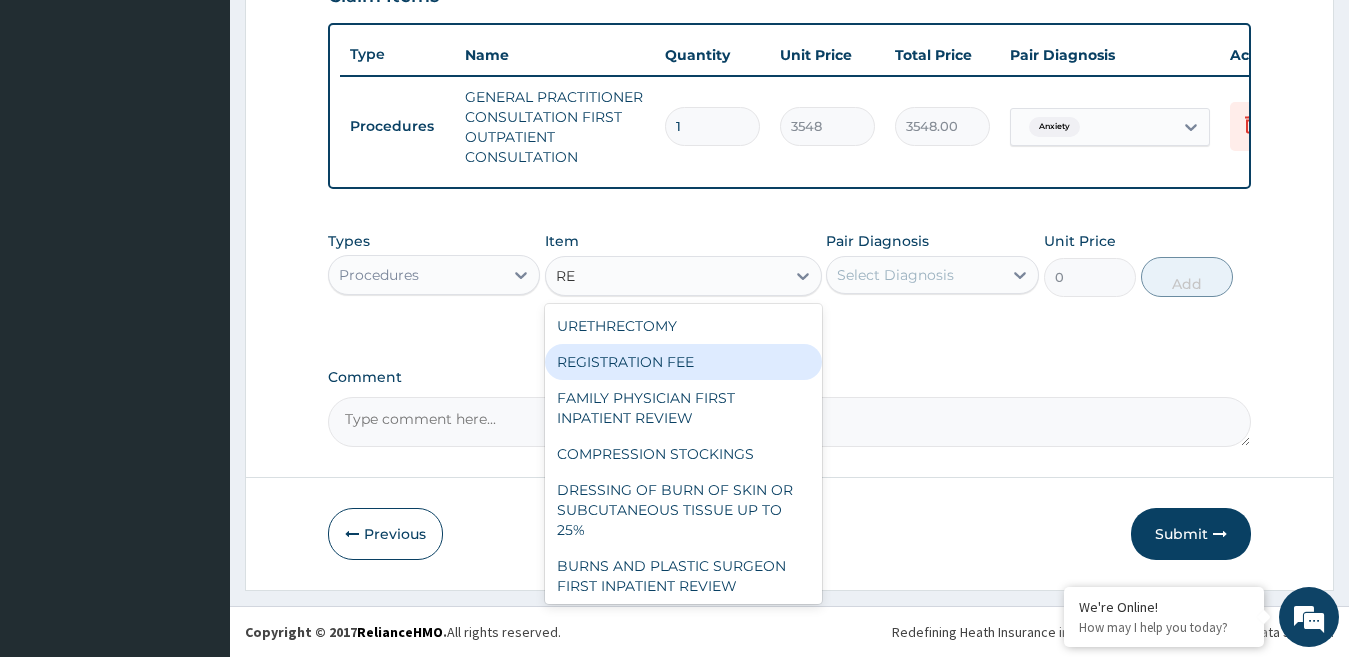 click on "REGISTRATION FEE" at bounding box center (683, 362) 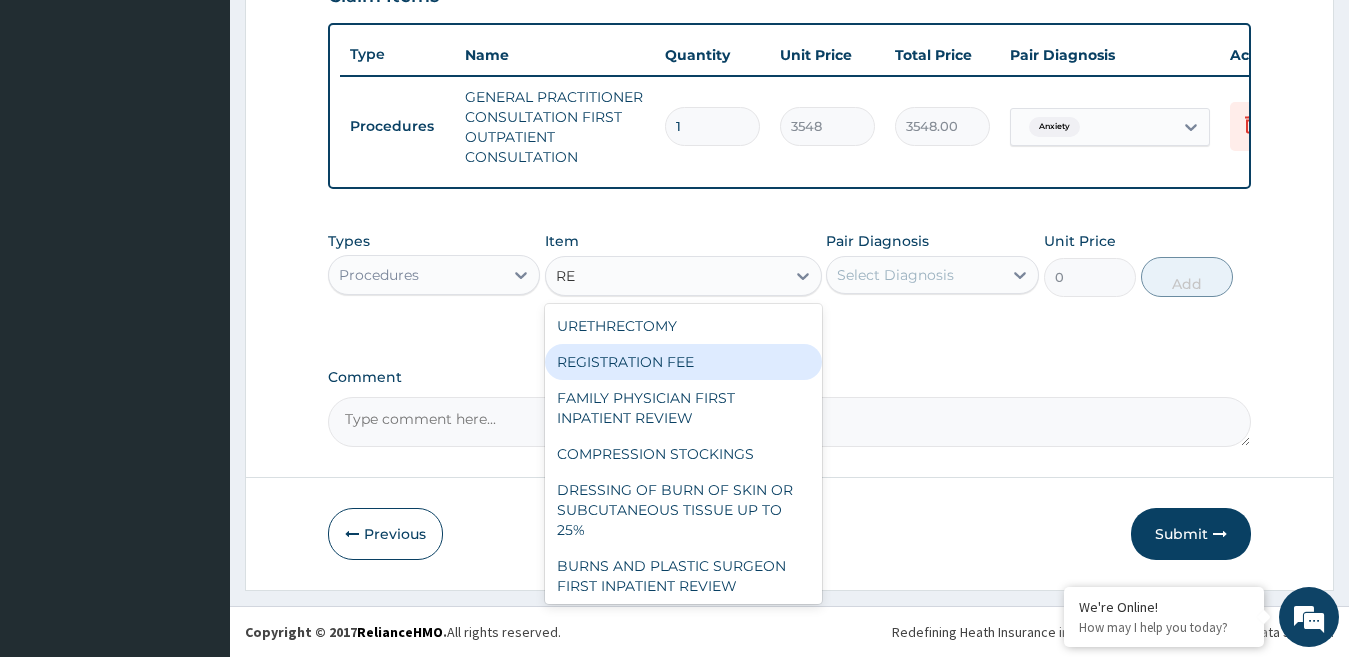type 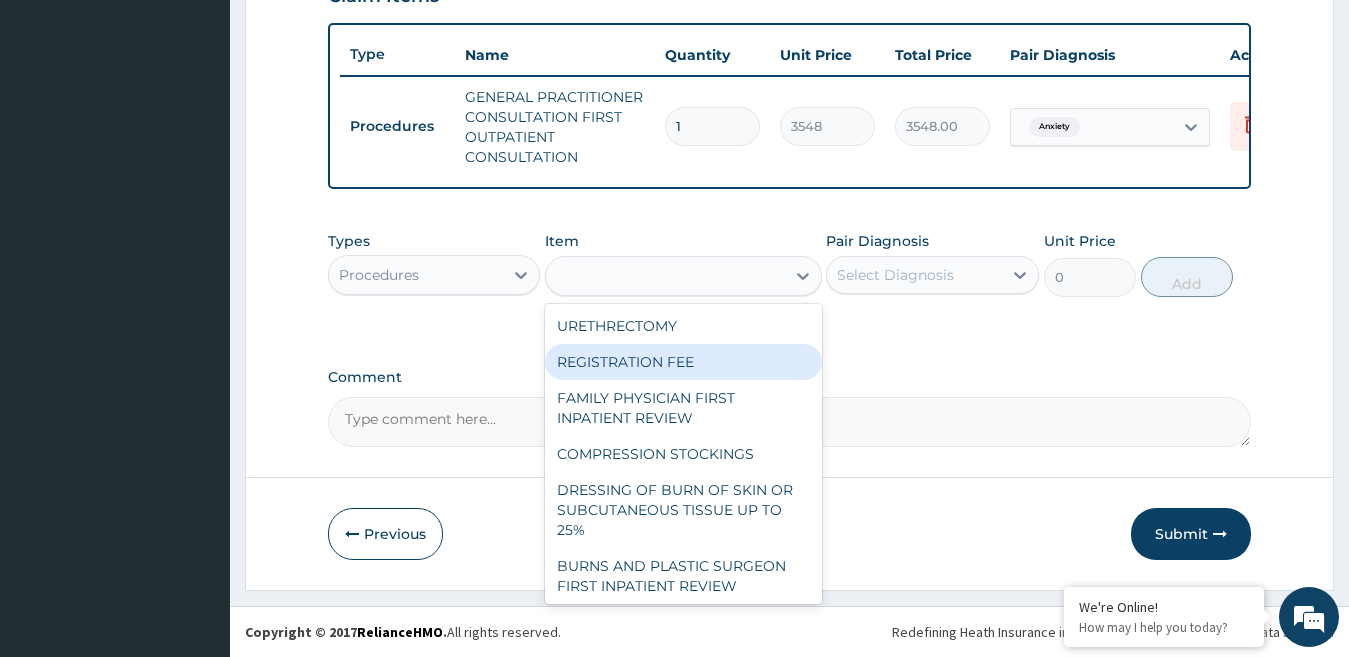 type on "2150" 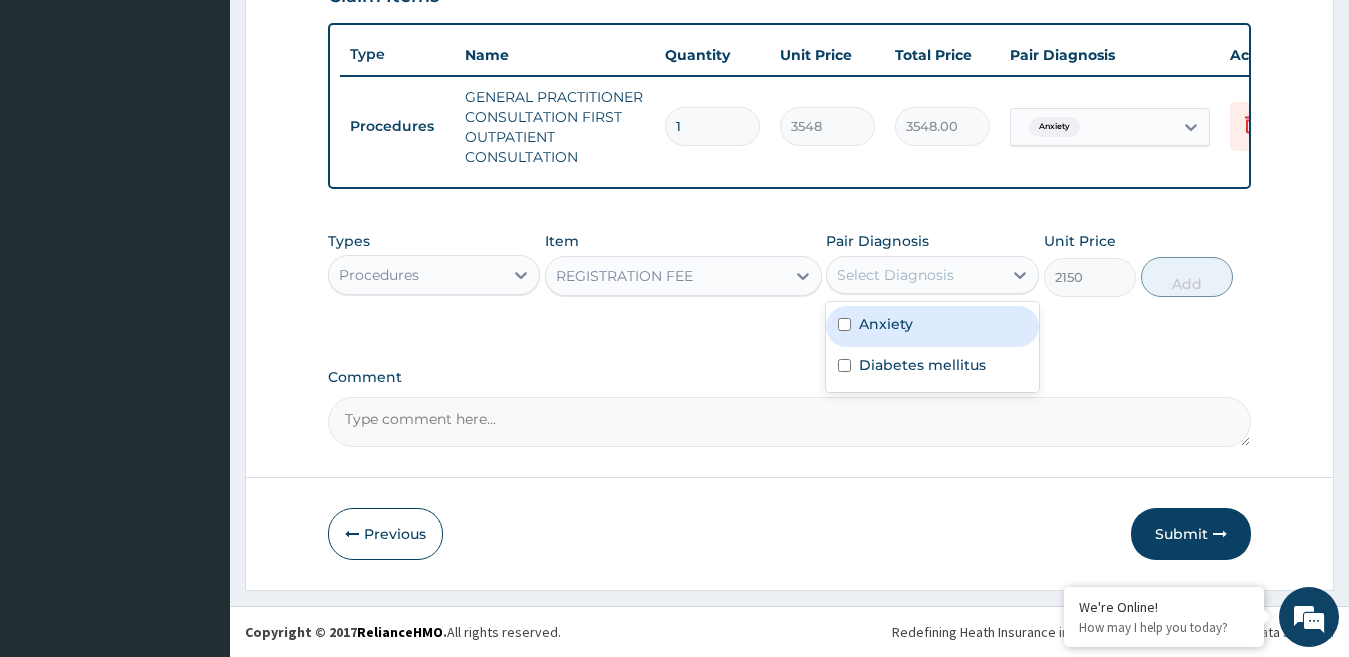 drag, startPoint x: 900, startPoint y: 273, endPoint x: 888, endPoint y: 331, distance: 59.22837 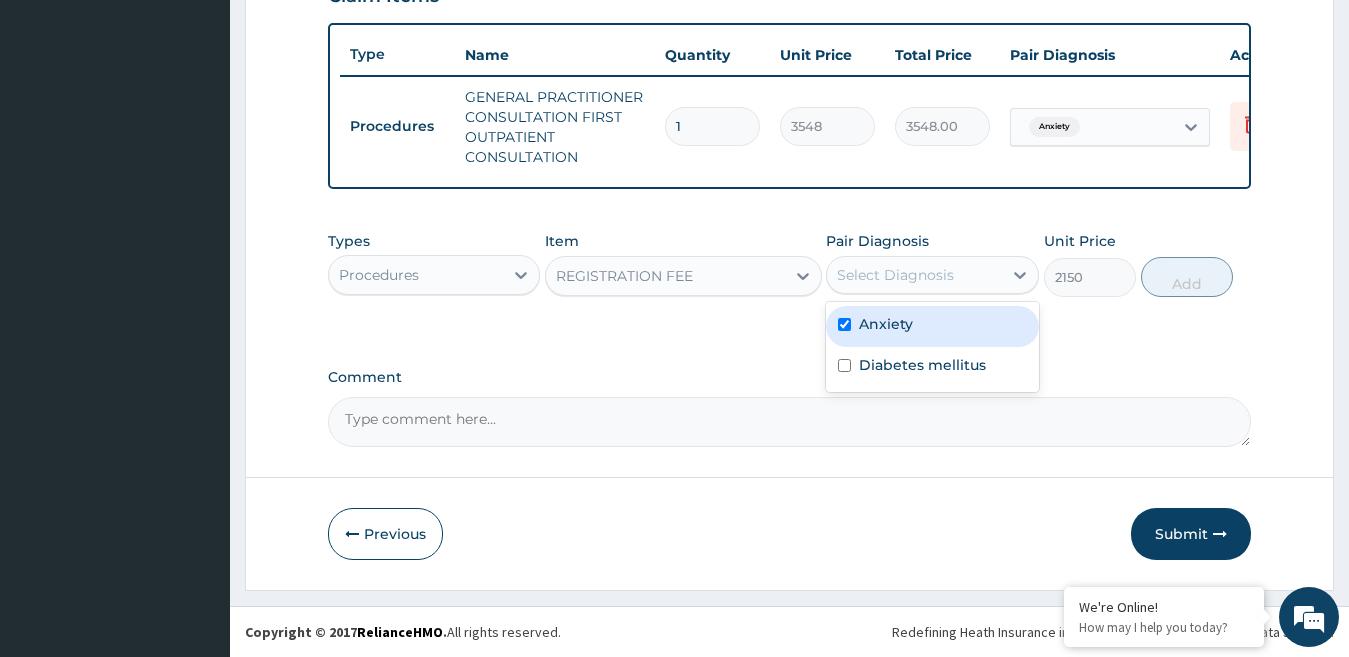 checkbox on "true" 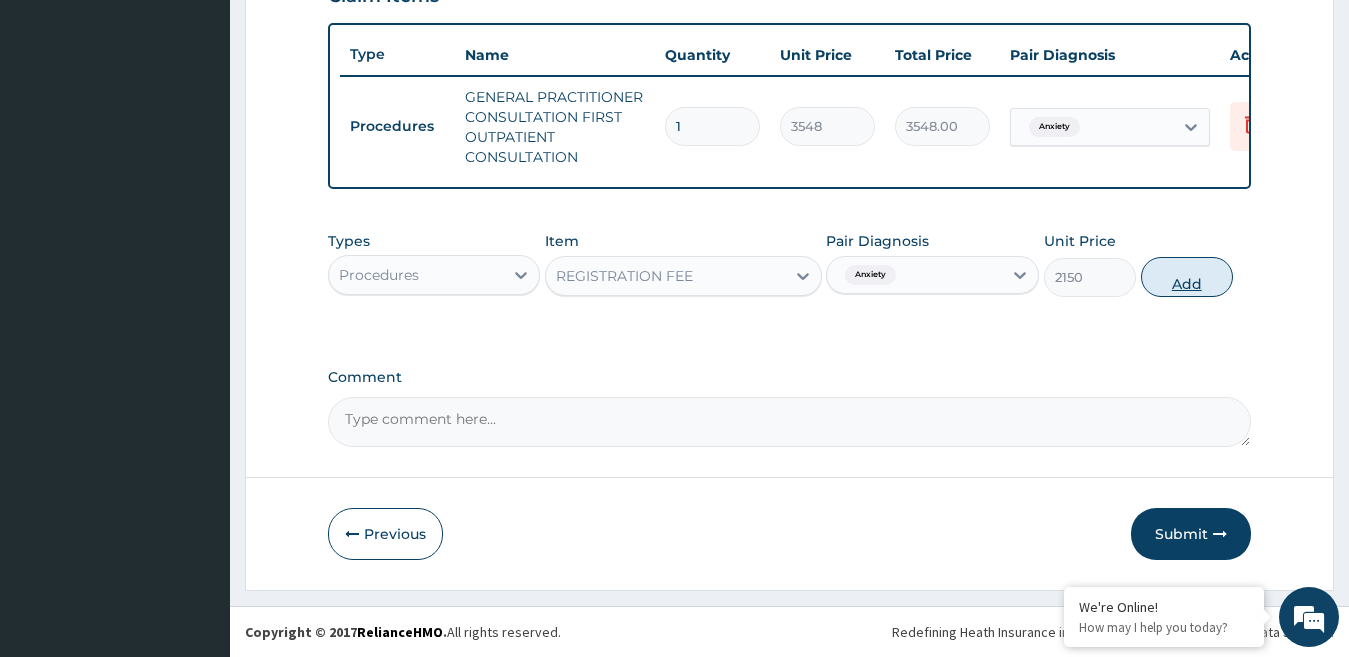 click on "Add" at bounding box center [1187, 277] 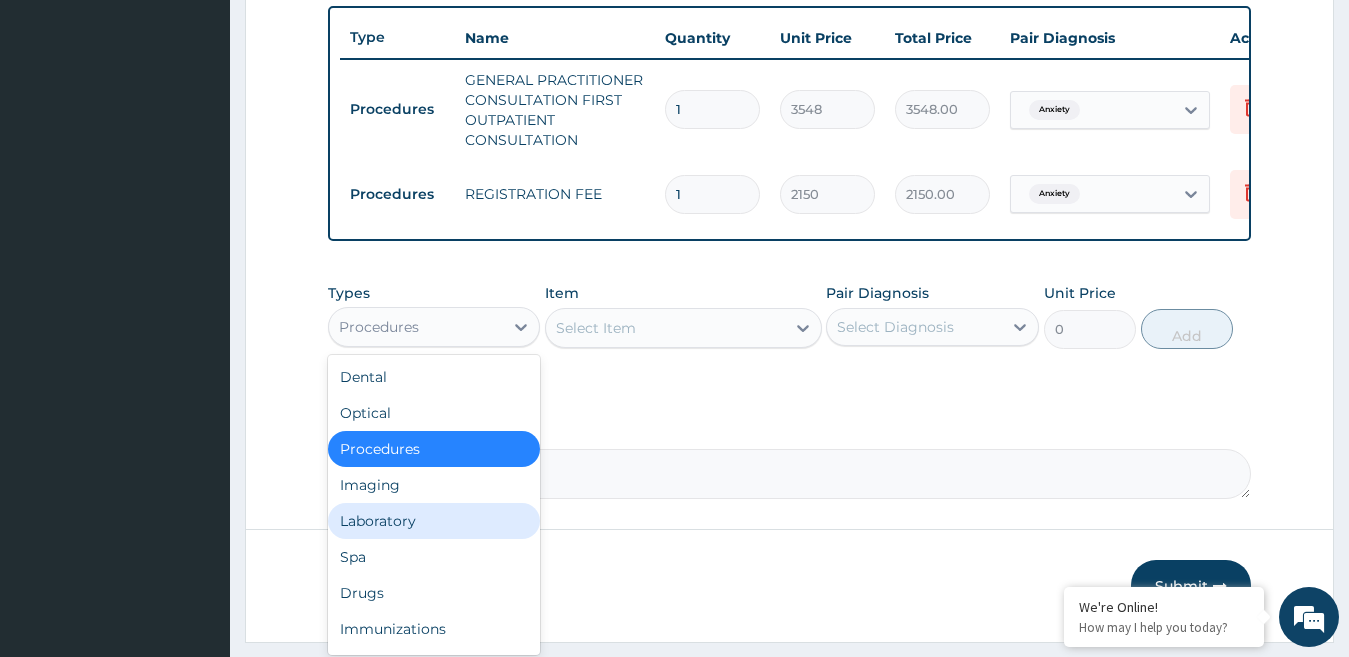 drag, startPoint x: 471, startPoint y: 341, endPoint x: 396, endPoint y: 548, distance: 220.16812 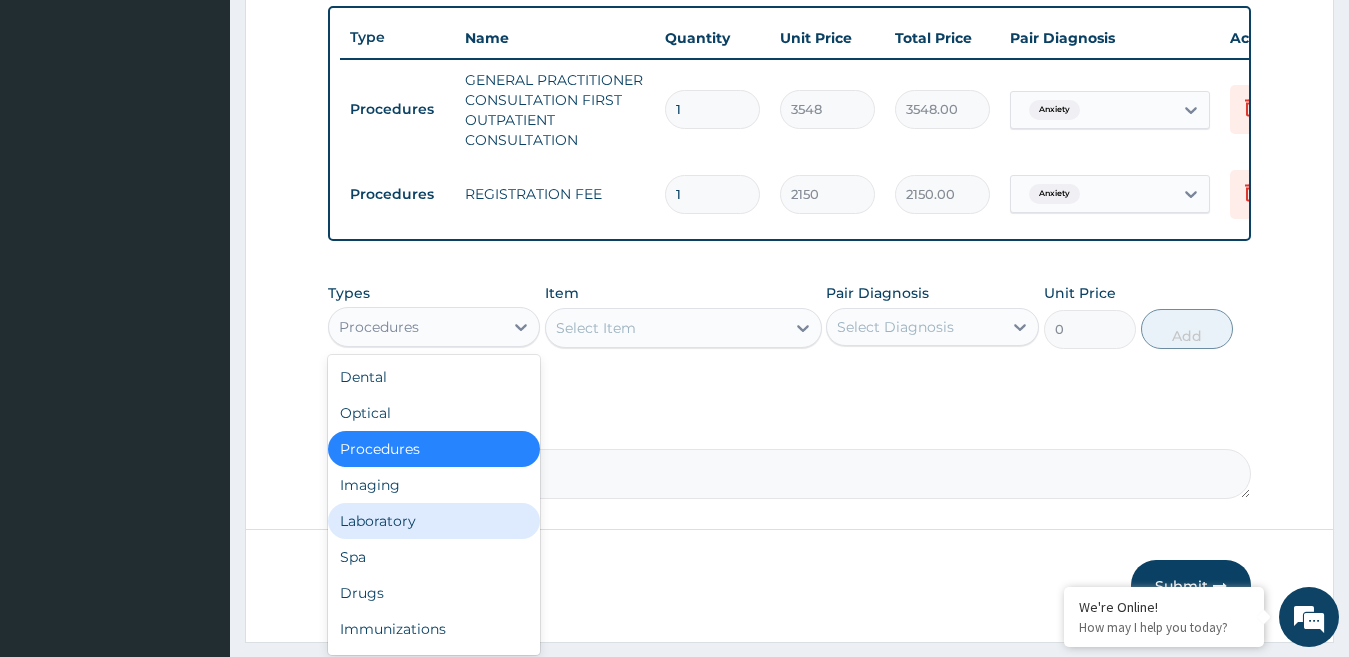 click on "option Procedures, selected. option Laboratory focused, 5 of 10. 10 results available. Use Up and Down to choose options, press Enter to select the currently focused option, press Escape to exit the menu, press Tab to select the option and exit the menu. Procedures Dental Optical Procedures Imaging Laboratory Spa Drugs Immunizations Others Gym" at bounding box center (434, 327) 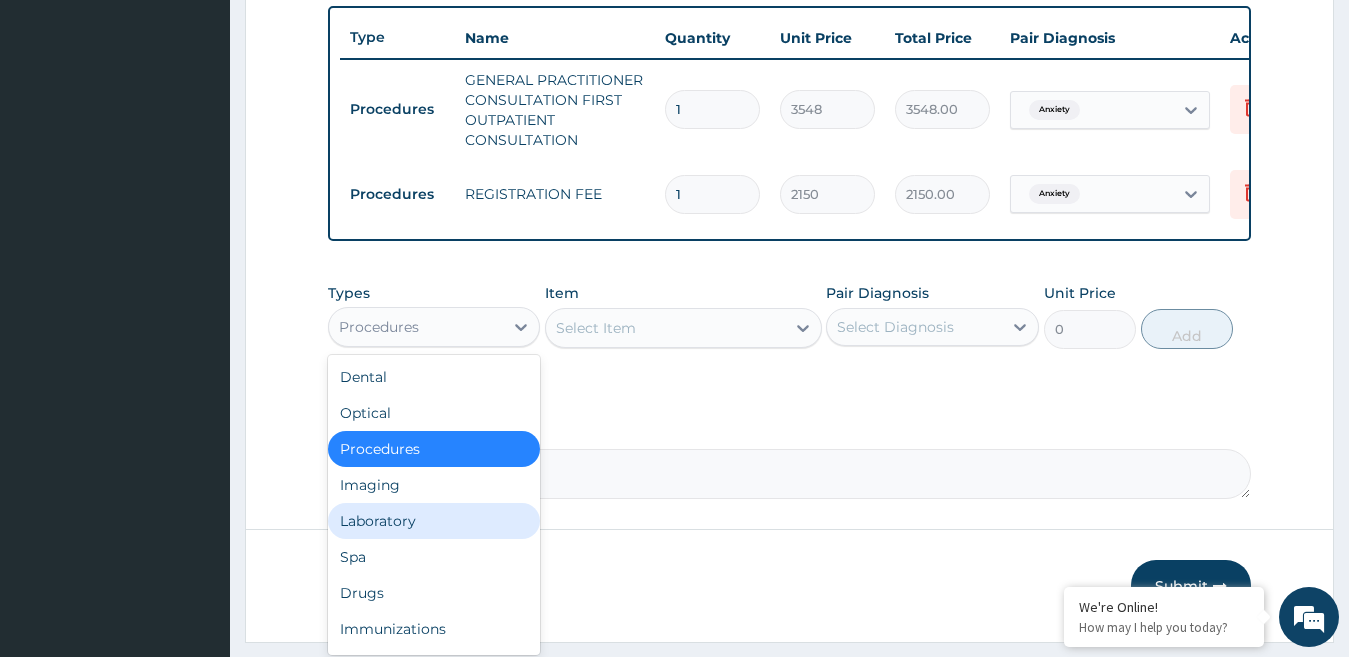 click on "Laboratory" at bounding box center (434, 521) 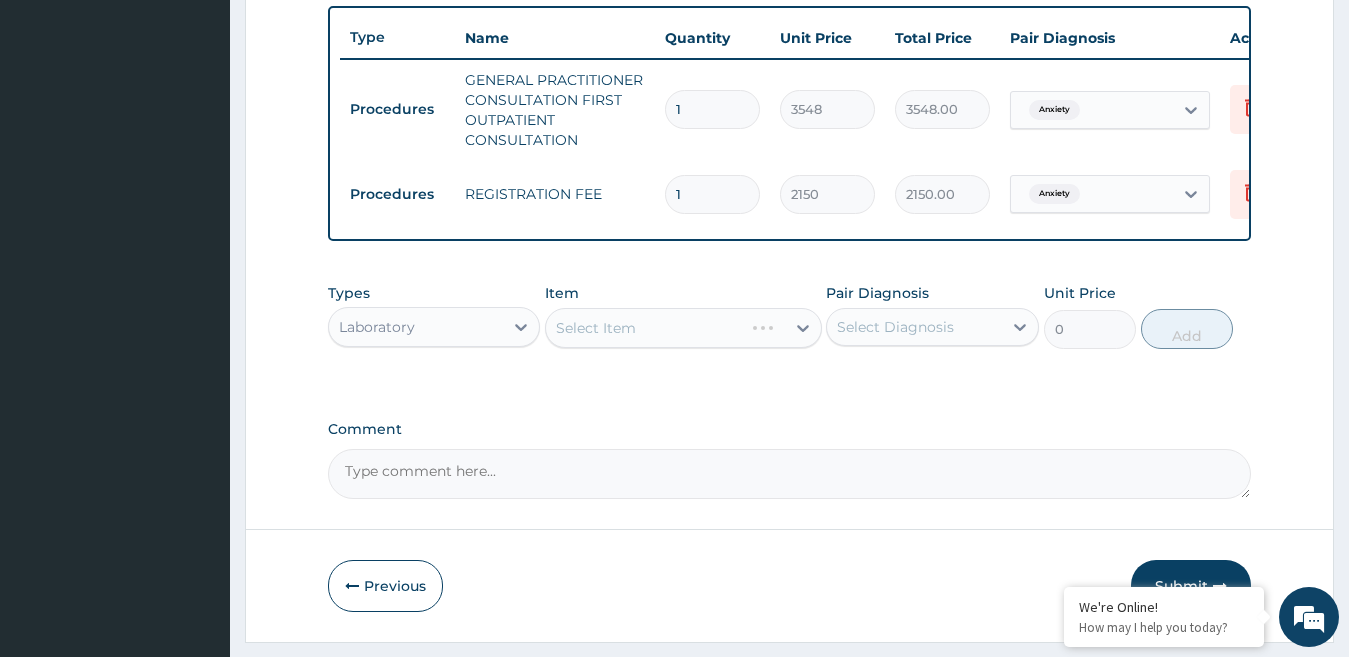 click on "Select Item" at bounding box center [683, 328] 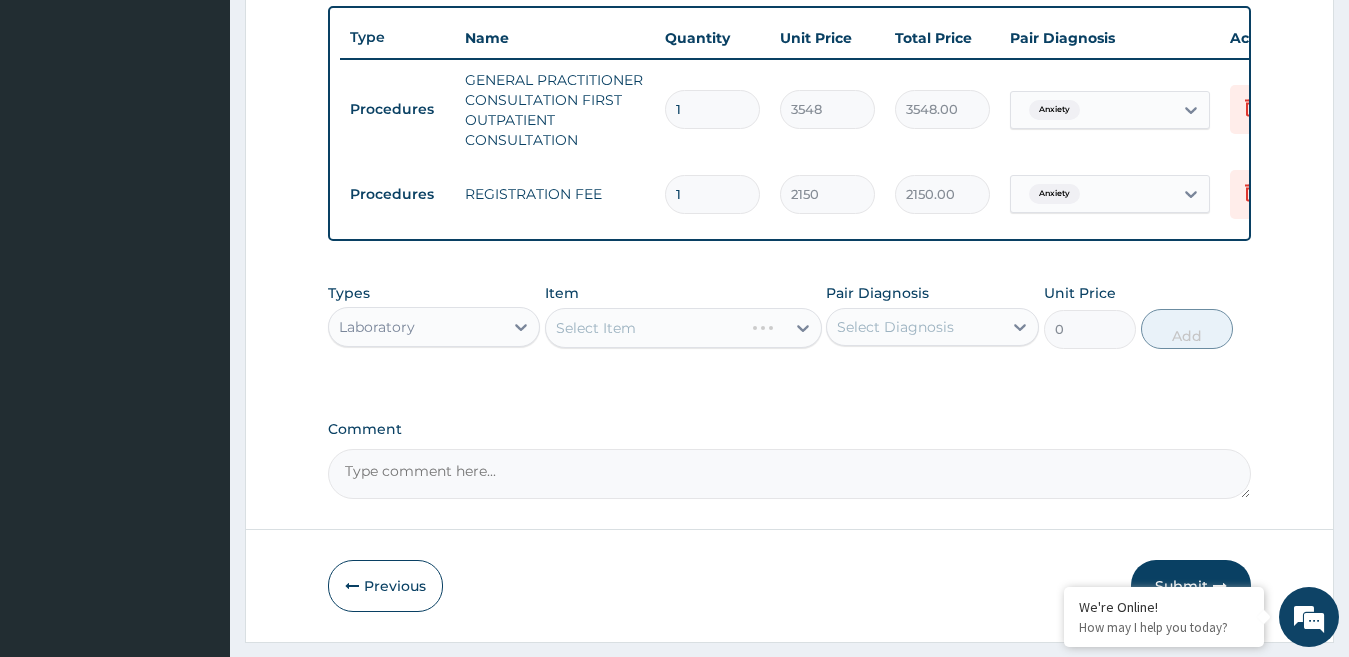 click on "Select Item" at bounding box center [683, 328] 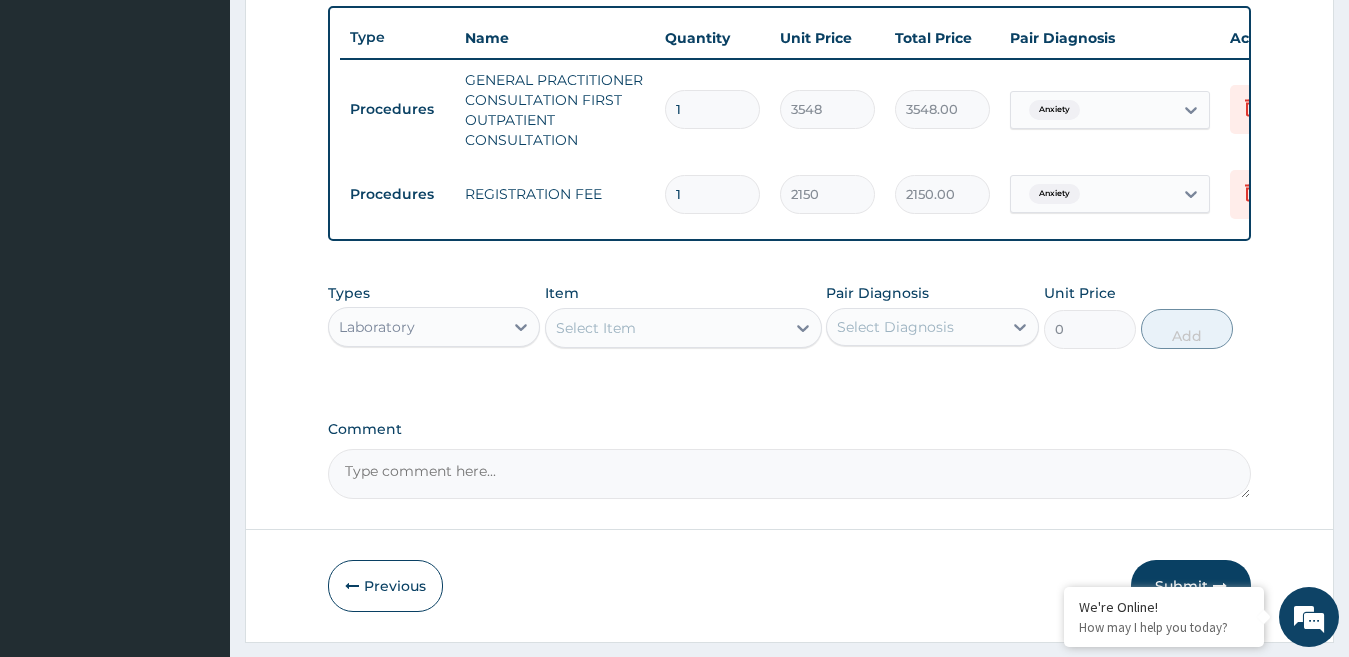 click on "Select Item" at bounding box center (596, 328) 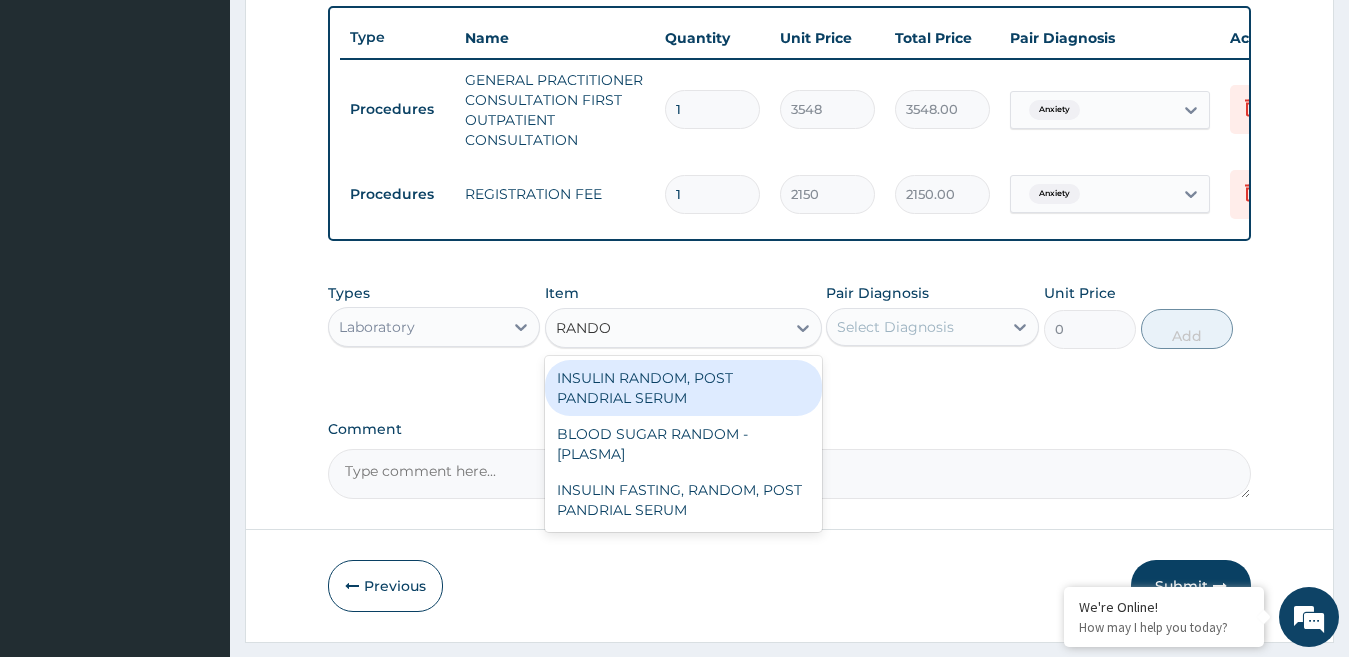 type on "RANDOM" 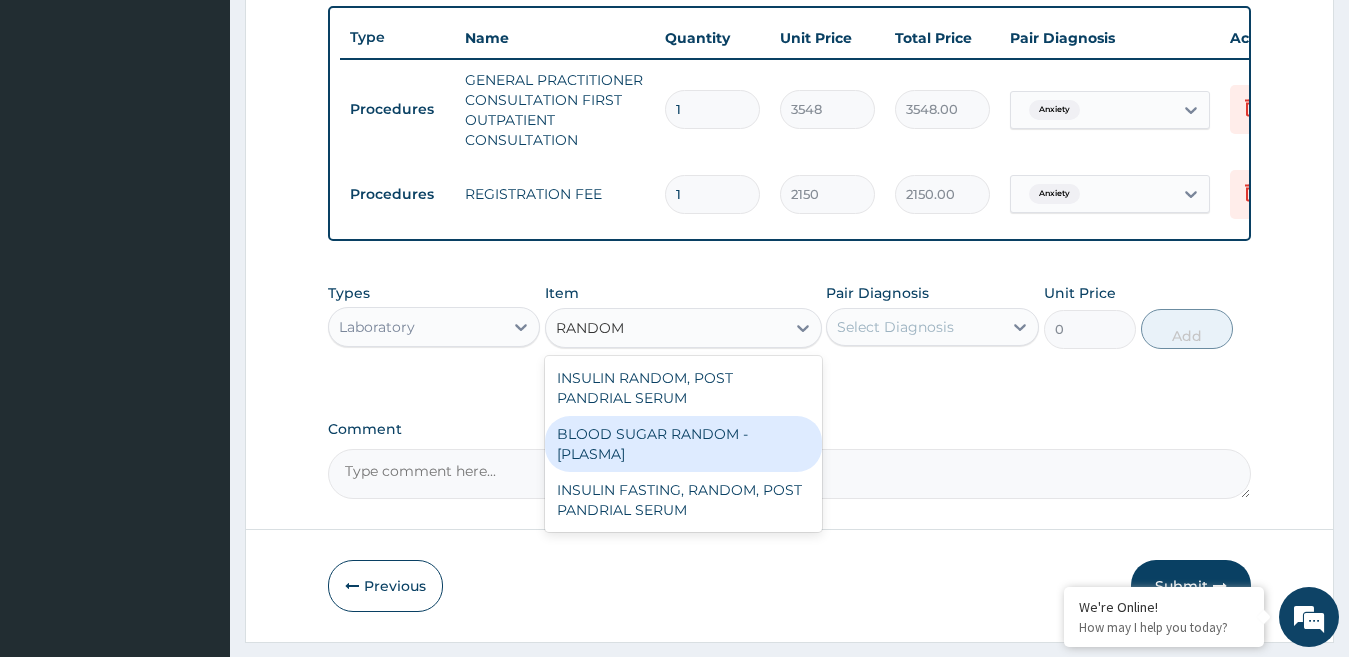 click on "BLOOD SUGAR RANDOM - [PLASMA]" at bounding box center (683, 444) 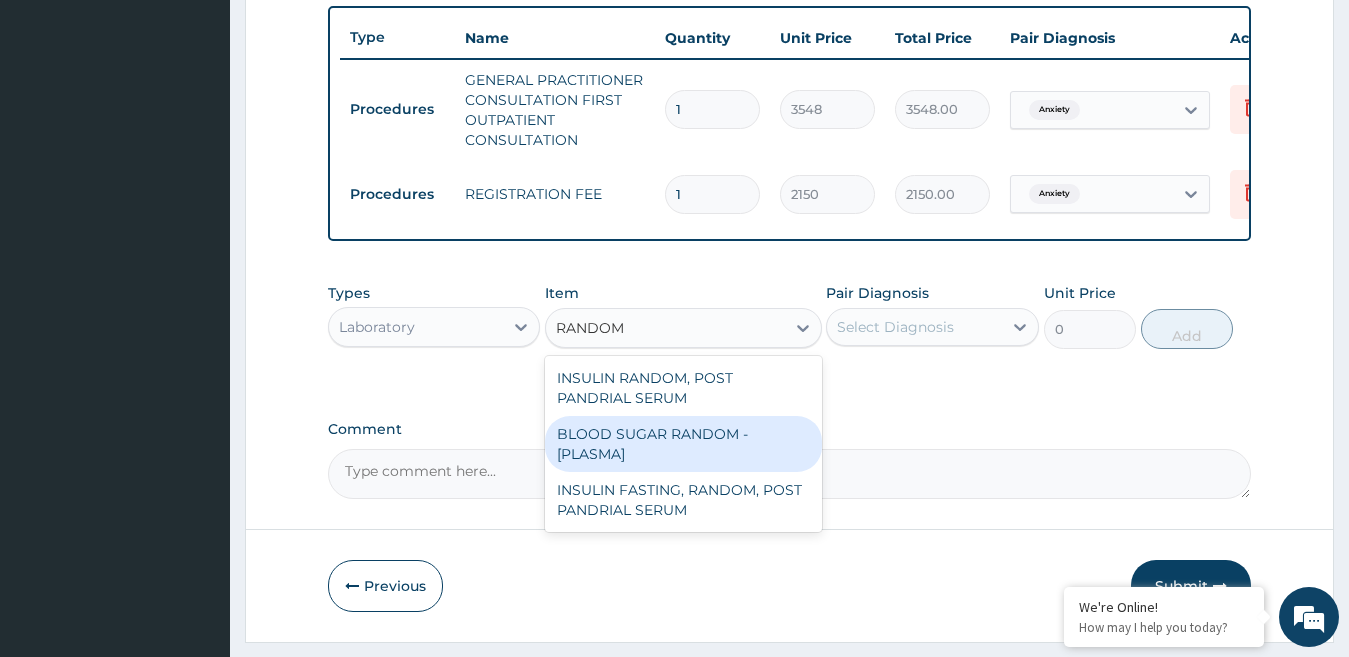 type 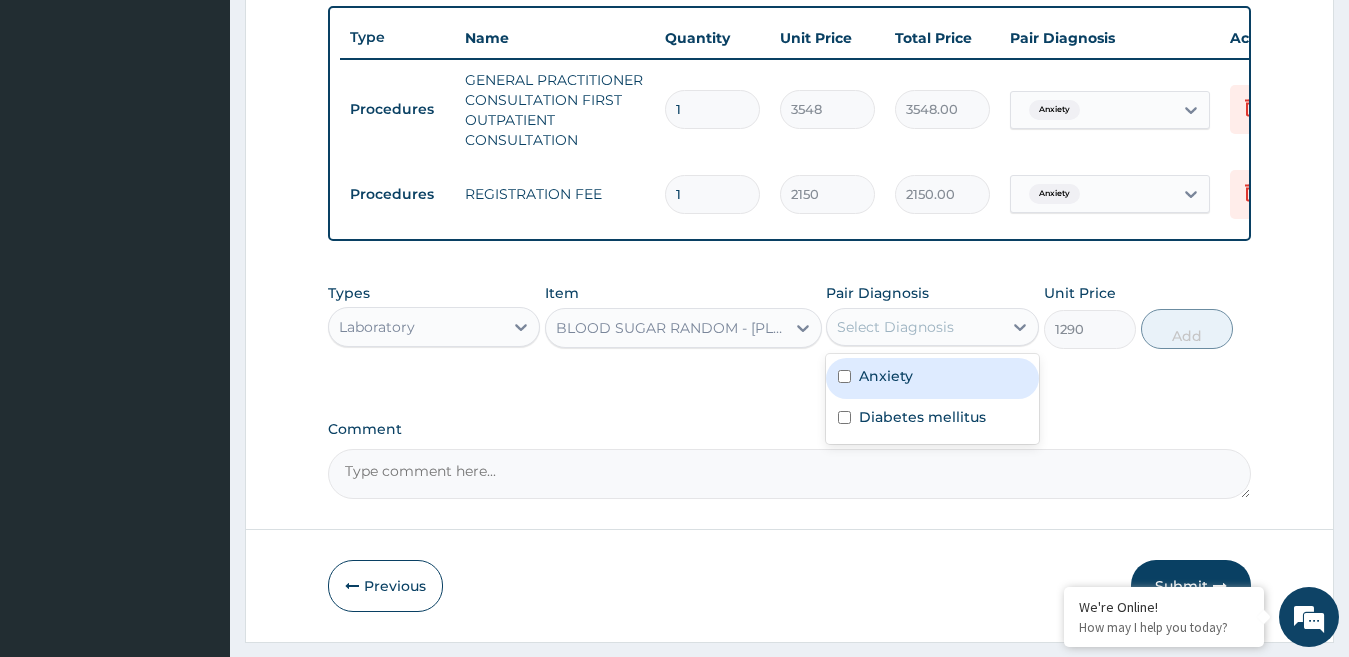 click on "Select Diagnosis" at bounding box center (914, 327) 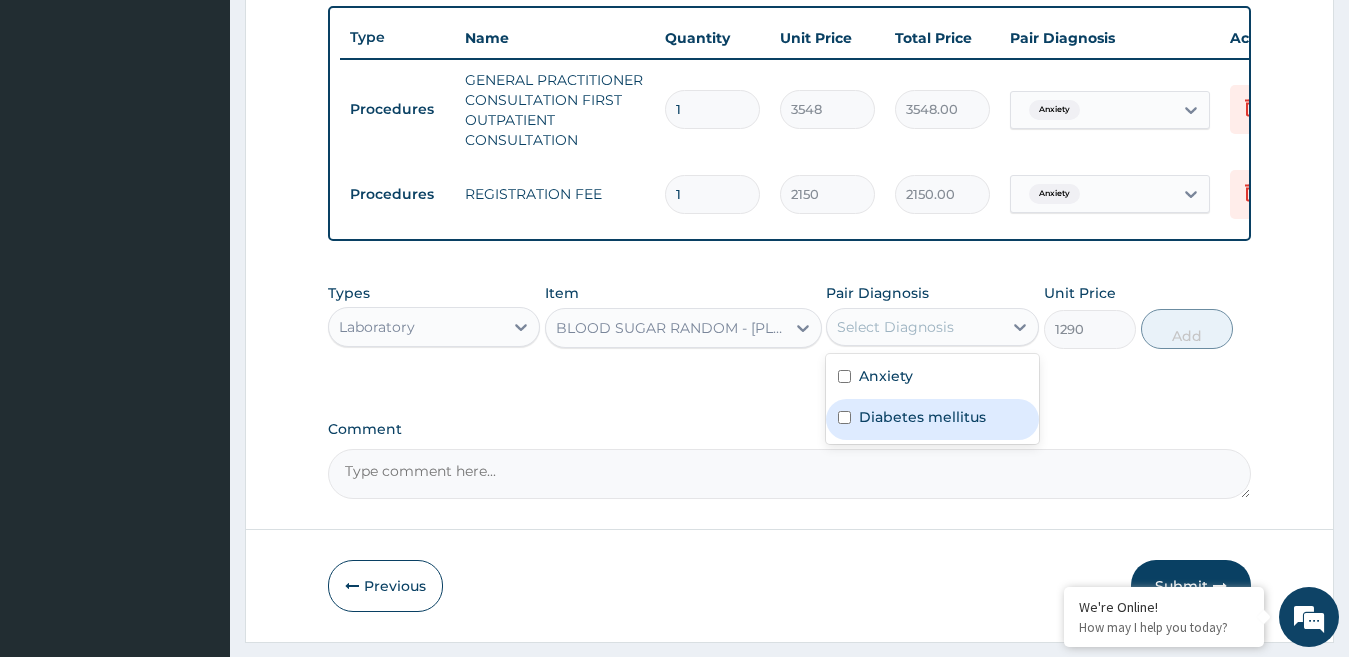 click on "Diabetes mellitus" at bounding box center (922, 417) 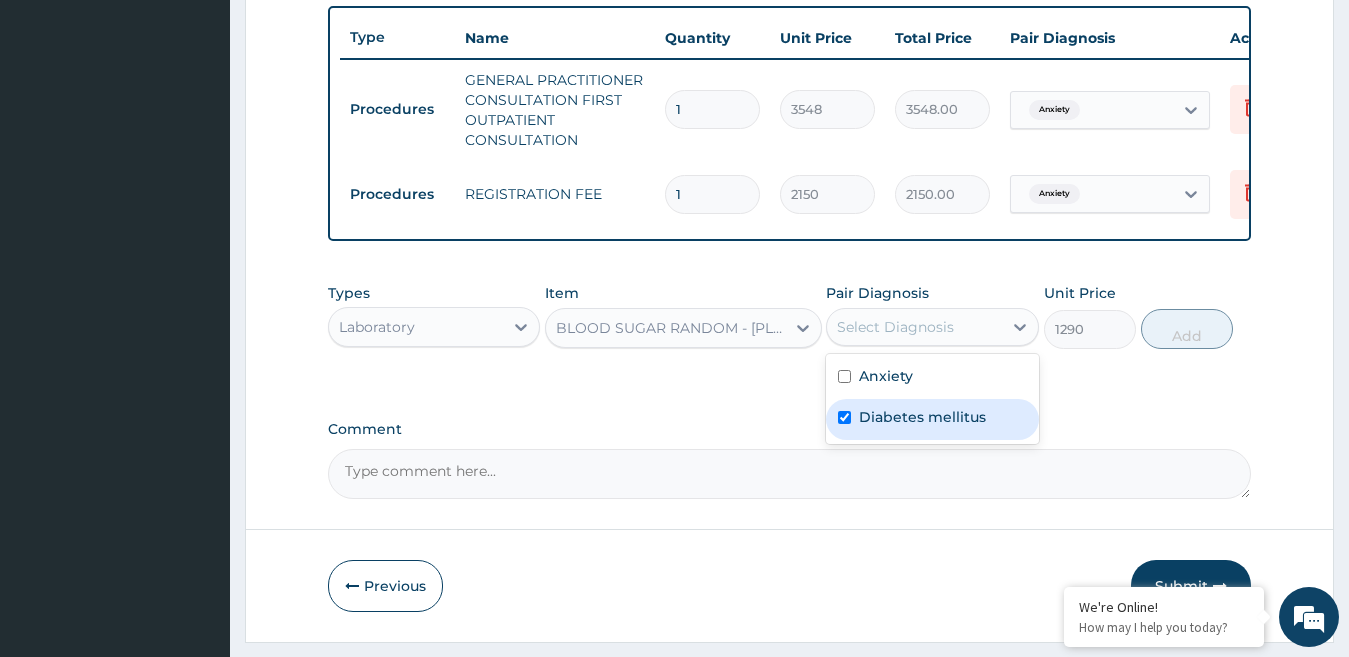 checkbox on "true" 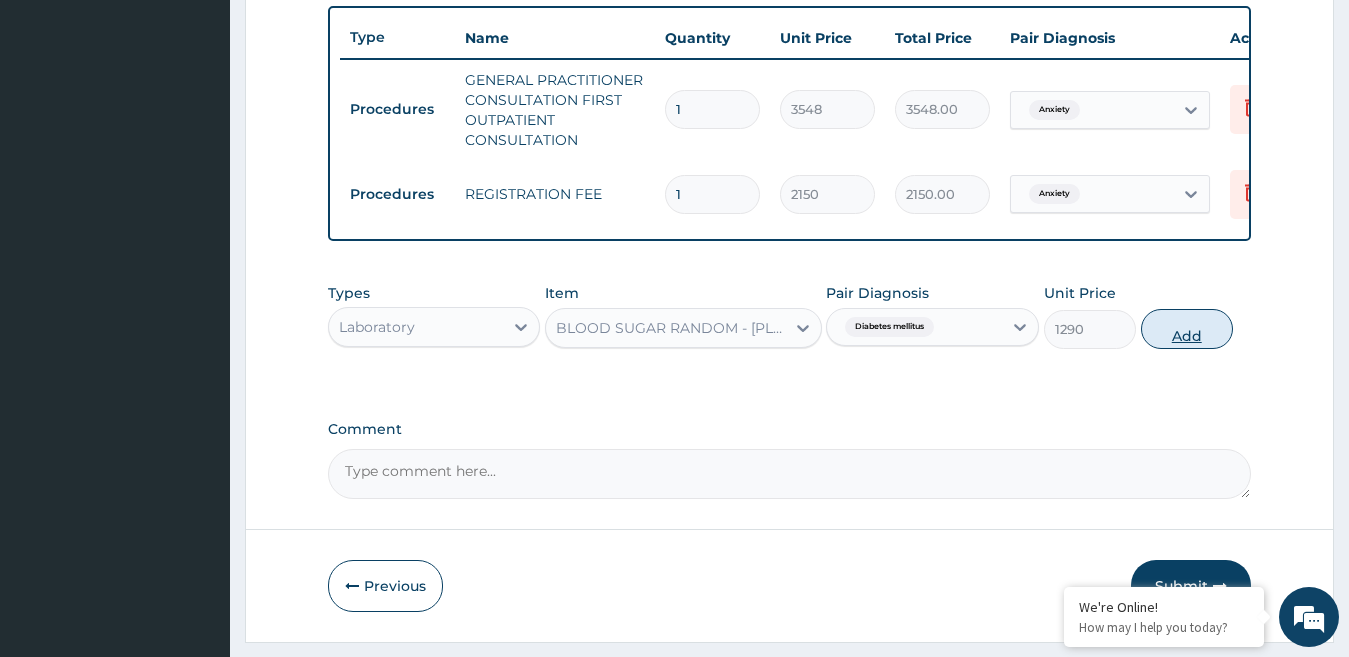 click on "Add" at bounding box center [1187, 329] 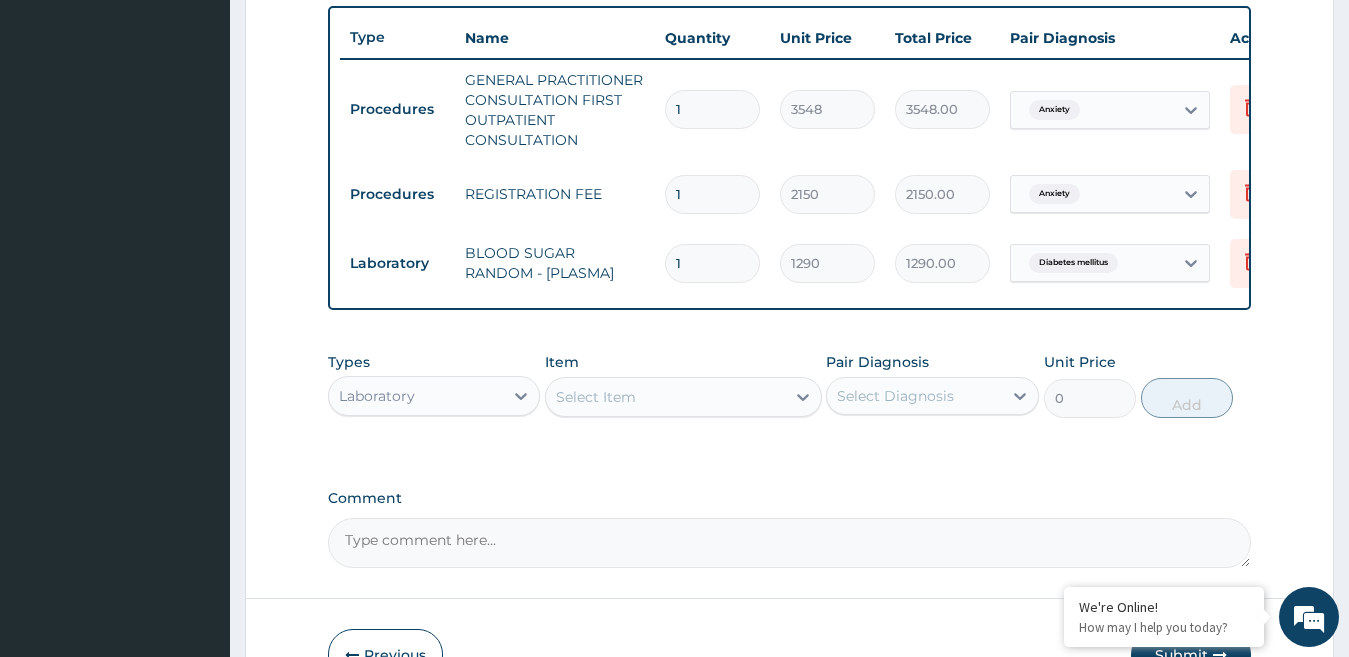 click on "PA Code / Prescription Code Enter Code(Secondary Care Only) Encounter Date 05-08-2025 Important Notice Please enter PA codes before entering items that are not attached to a PA code   All diagnoses entered must be linked to a claim item. Diagnosis & Claim Items that are visible but inactive cannot be edited because they were imported from an already approved PA code. Diagnosis Anxiety Query Diabetes mellitus Query NB: All diagnosis must be linked to a claim item Claim Items Type Name Quantity Unit Price Total Price Pair Diagnosis Actions Procedures GENERAL PRACTITIONER CONSULTATION FIRST OUTPATIENT CONSULTATION 1 3548 3548.00 Anxiety Delete Procedures REGISTRATION FEE 1 2150 2150.00 Anxiety Delete Laboratory BLOOD SUGAR RANDOM - [PLASMA] 1 1290 1290.00 Diabetes mellitus Delete Types Laboratory Item Select Item Pair Diagnosis Select Diagnosis Unit Price 0 Add Comment" at bounding box center (790, 10) 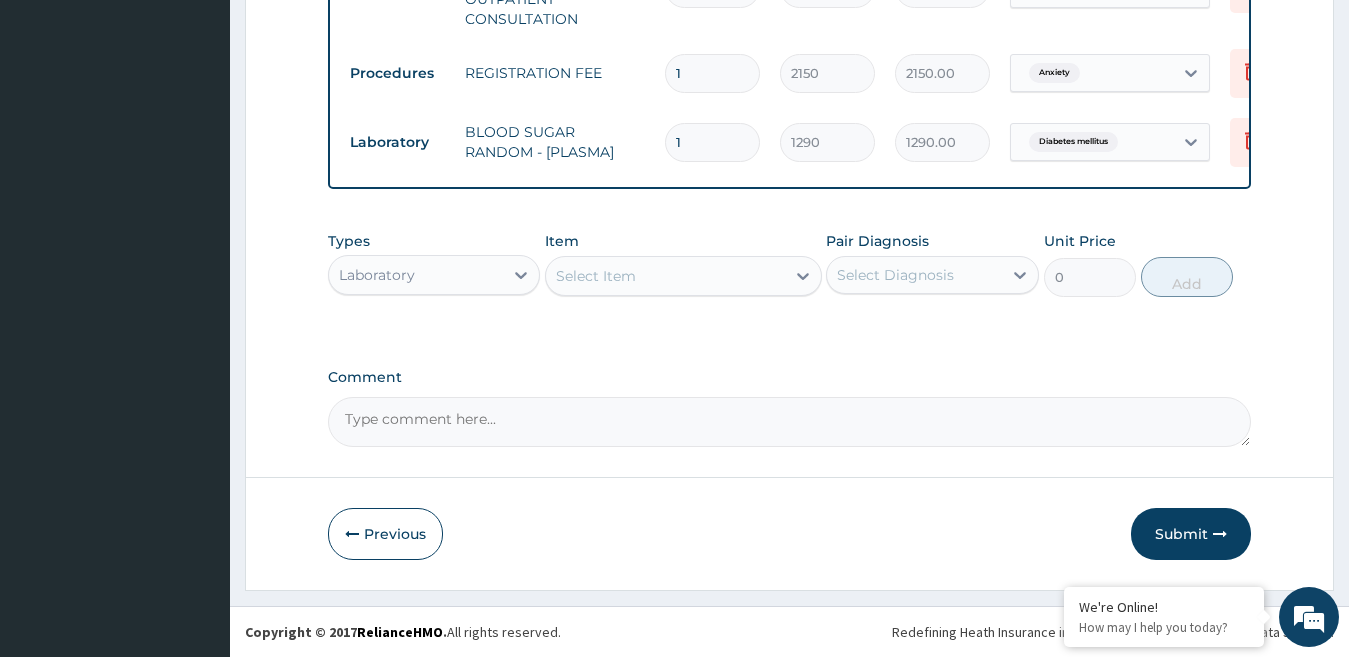 scroll, scrollTop: 876, scrollLeft: 0, axis: vertical 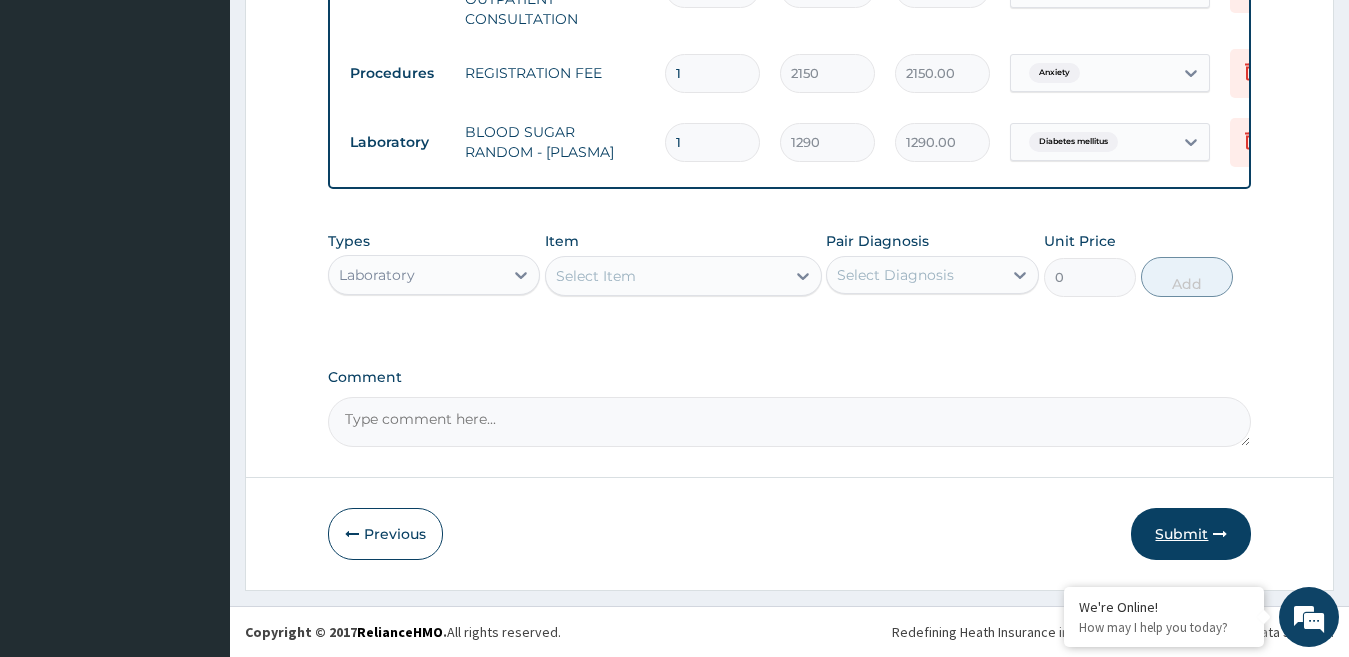 click on "Submit" at bounding box center [1191, 534] 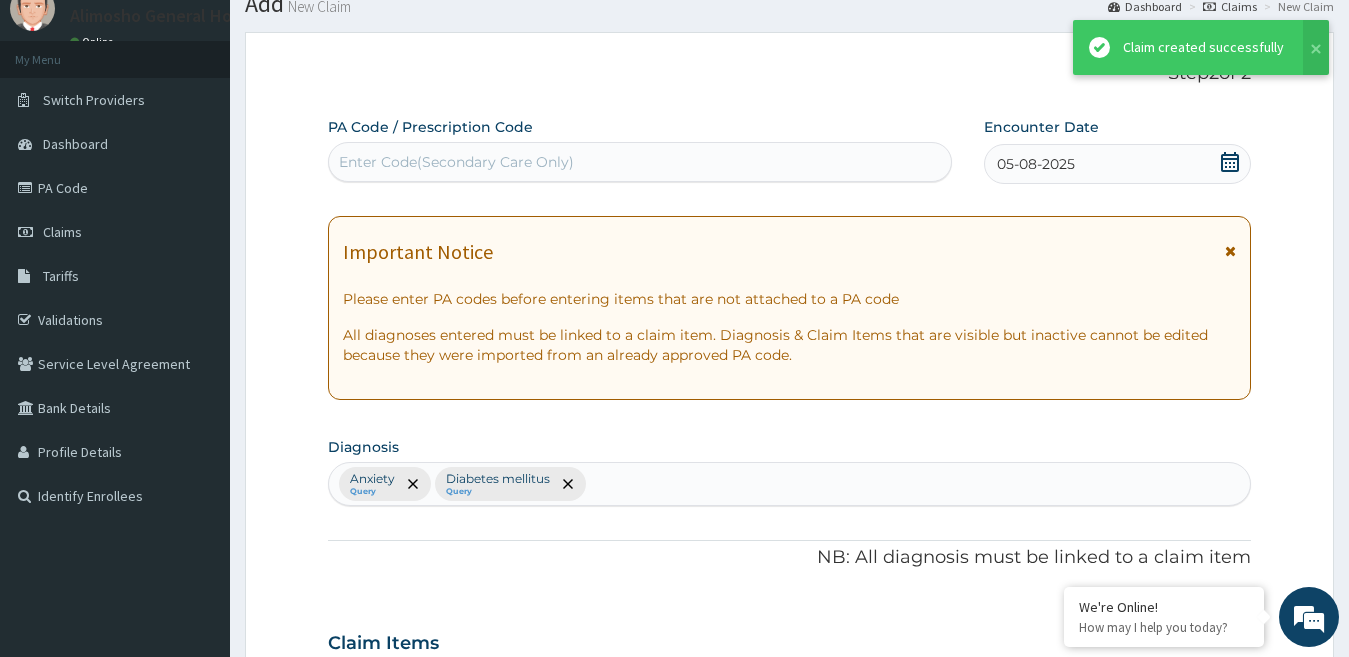 scroll, scrollTop: 876, scrollLeft: 0, axis: vertical 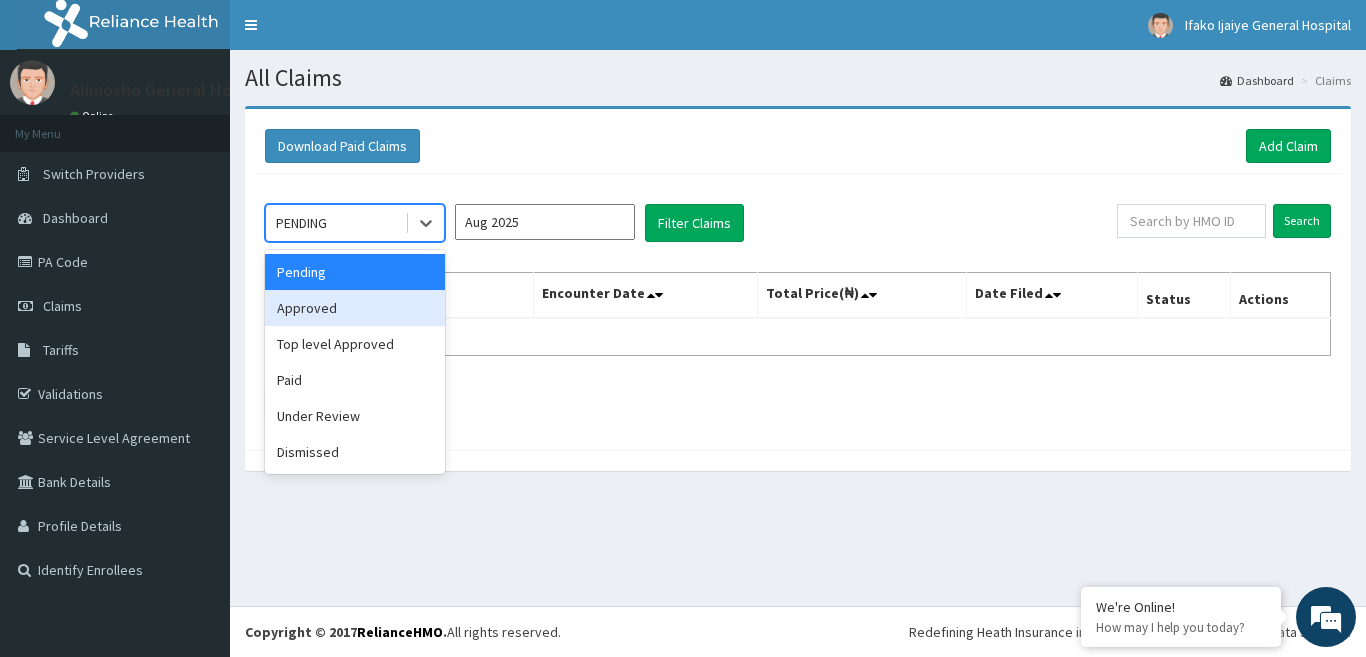 drag, startPoint x: 381, startPoint y: 223, endPoint x: 364, endPoint y: 314, distance: 92.574295 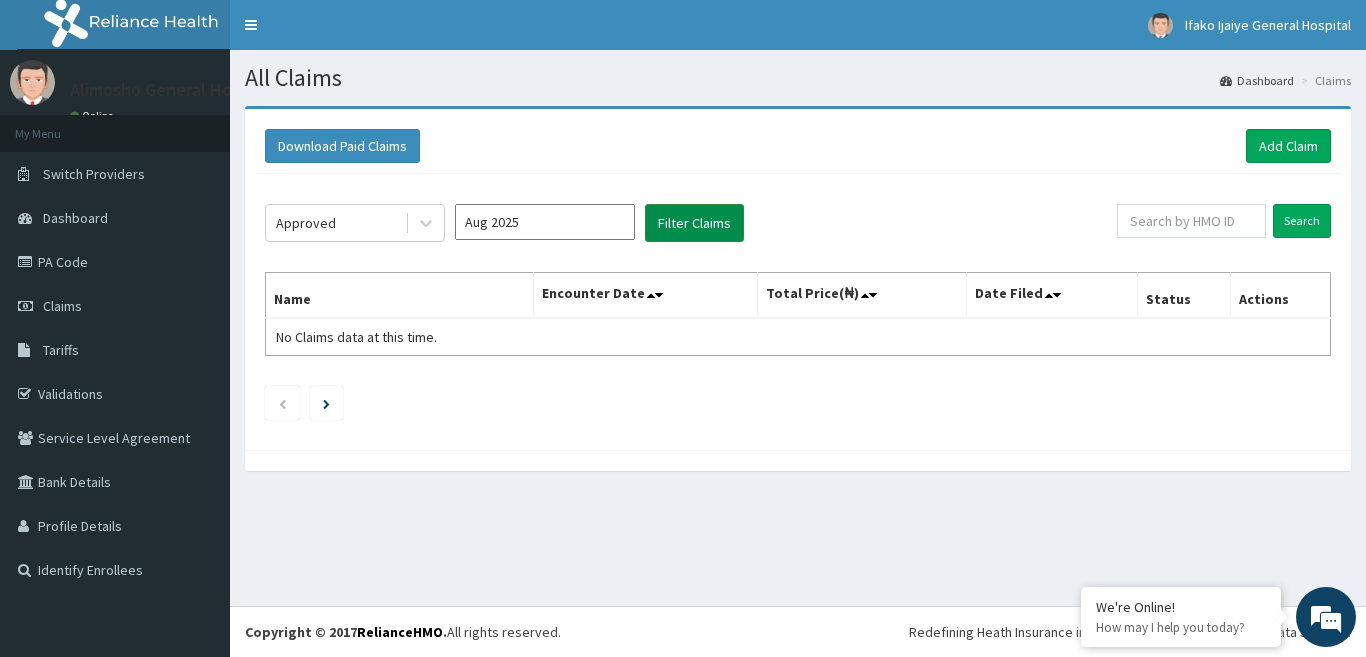 click on "Filter Claims" at bounding box center (694, 223) 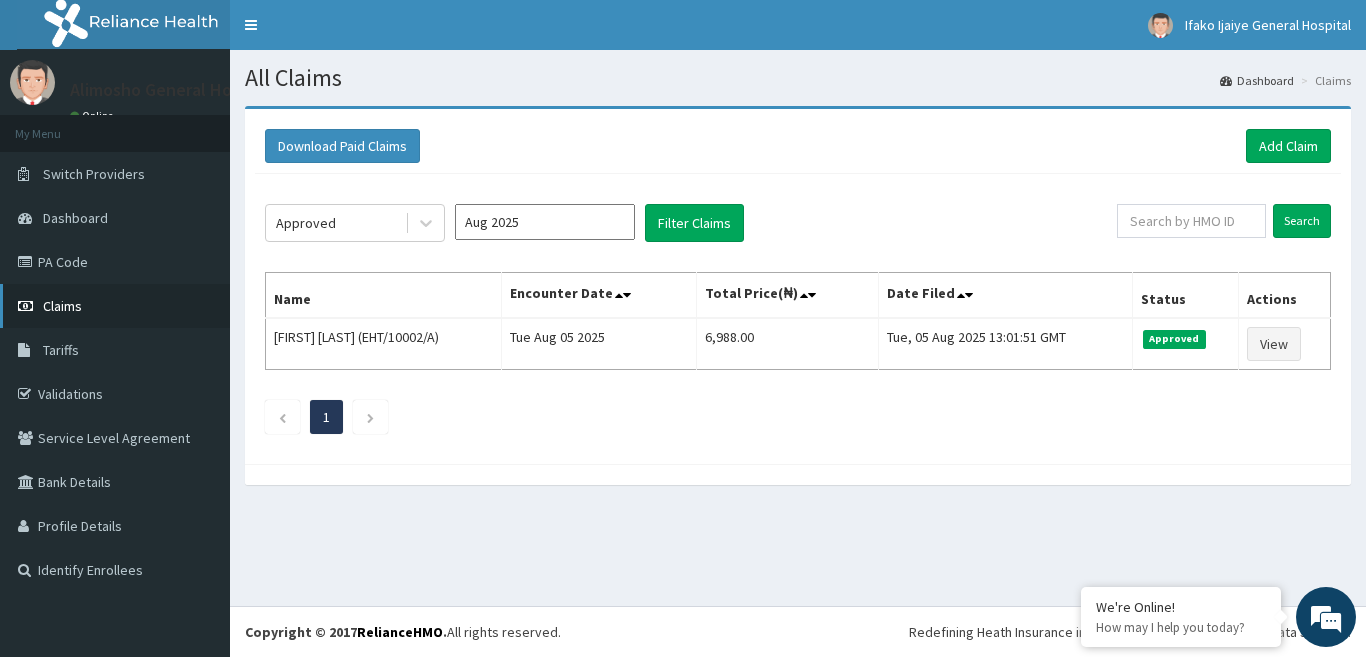 click on "Claims" at bounding box center [62, 306] 